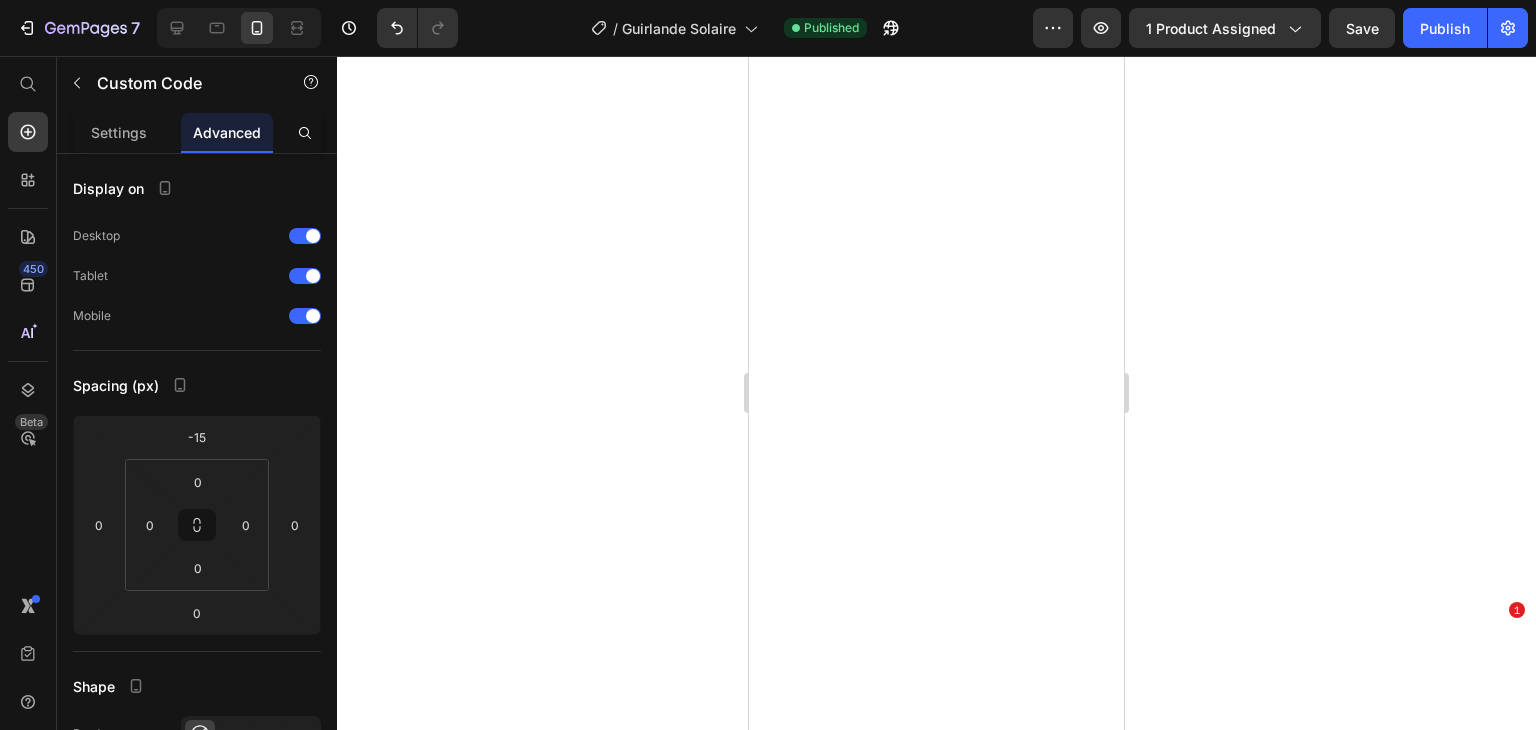 scroll, scrollTop: 0, scrollLeft: 0, axis: both 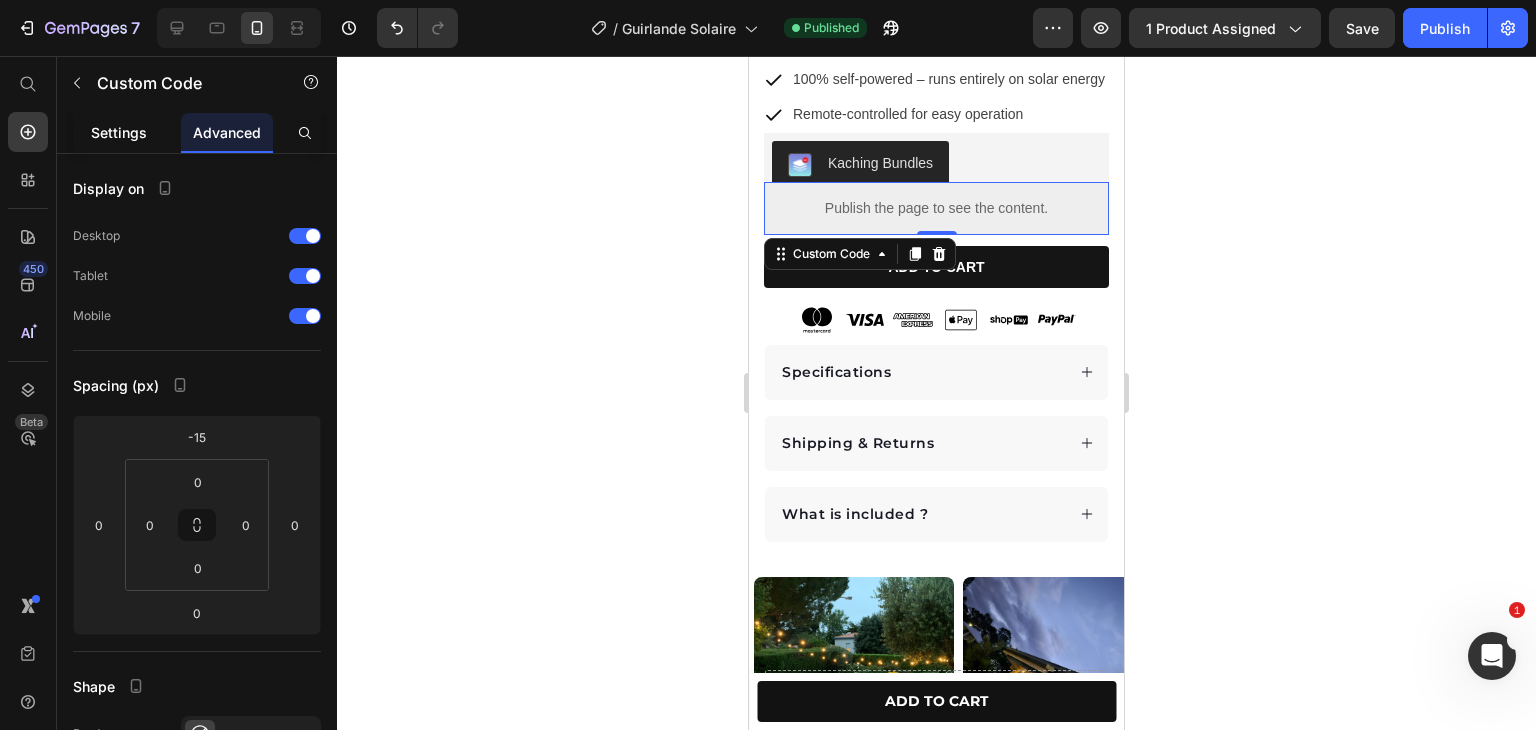 click on "Settings" at bounding box center [119, 132] 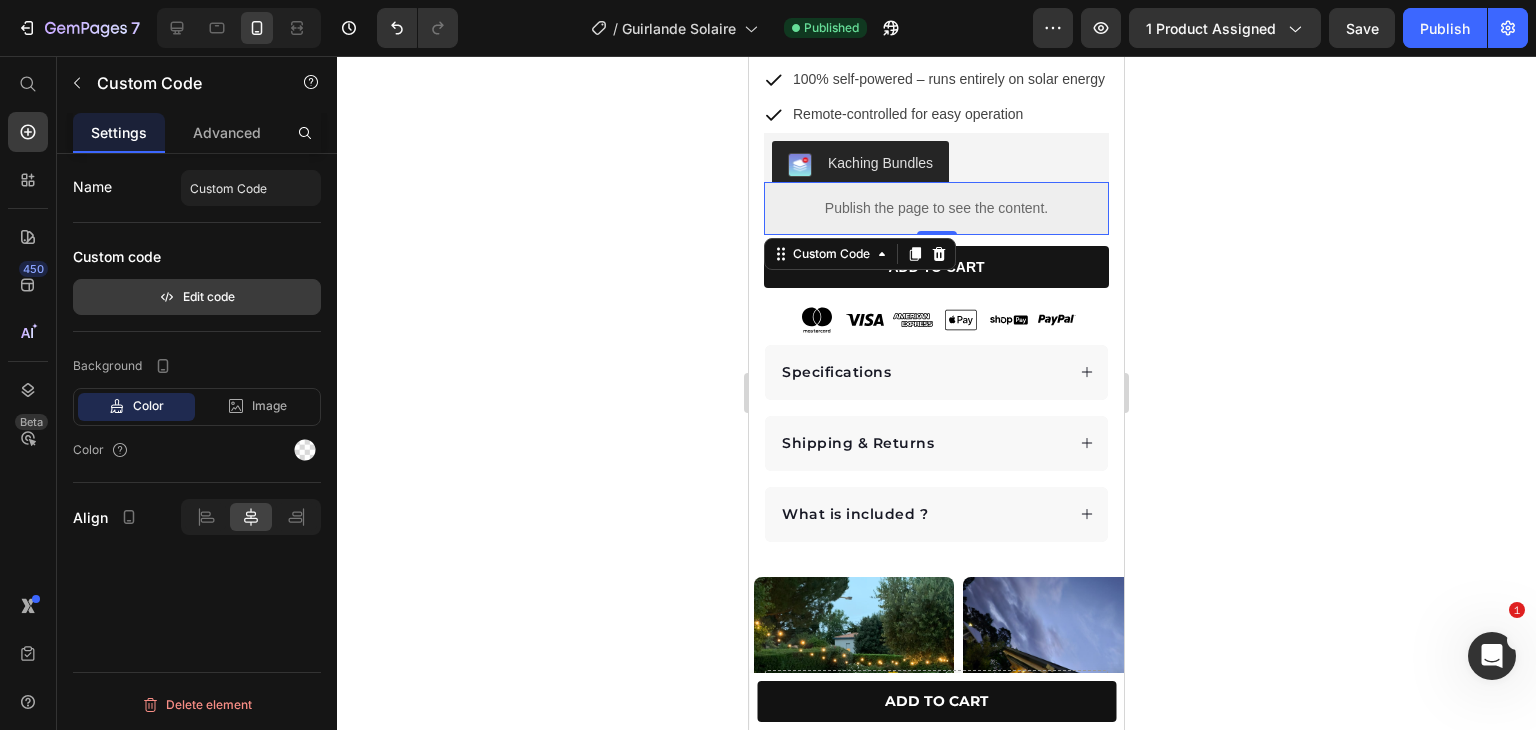click on "Edit code" at bounding box center (197, 297) 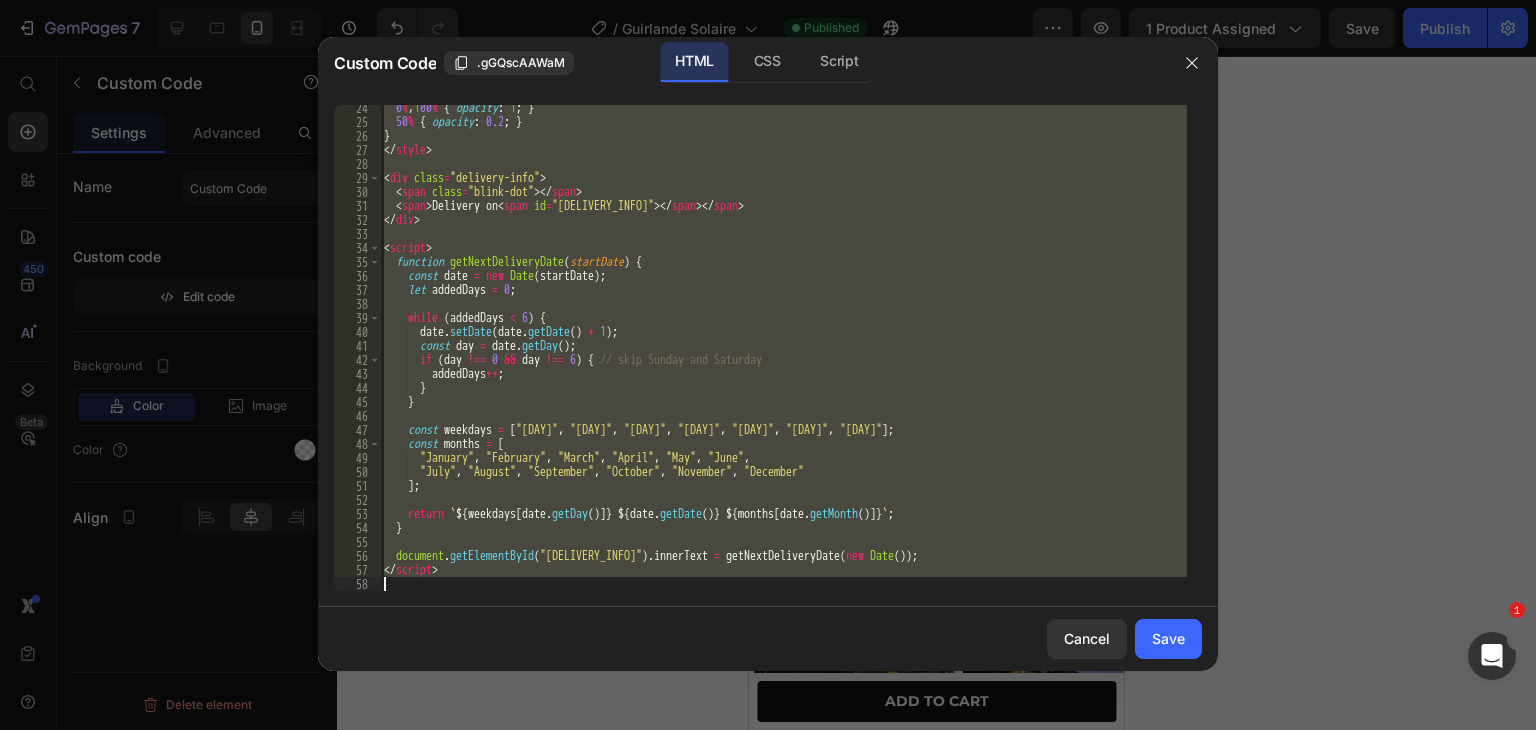 scroll, scrollTop: 326, scrollLeft: 0, axis: vertical 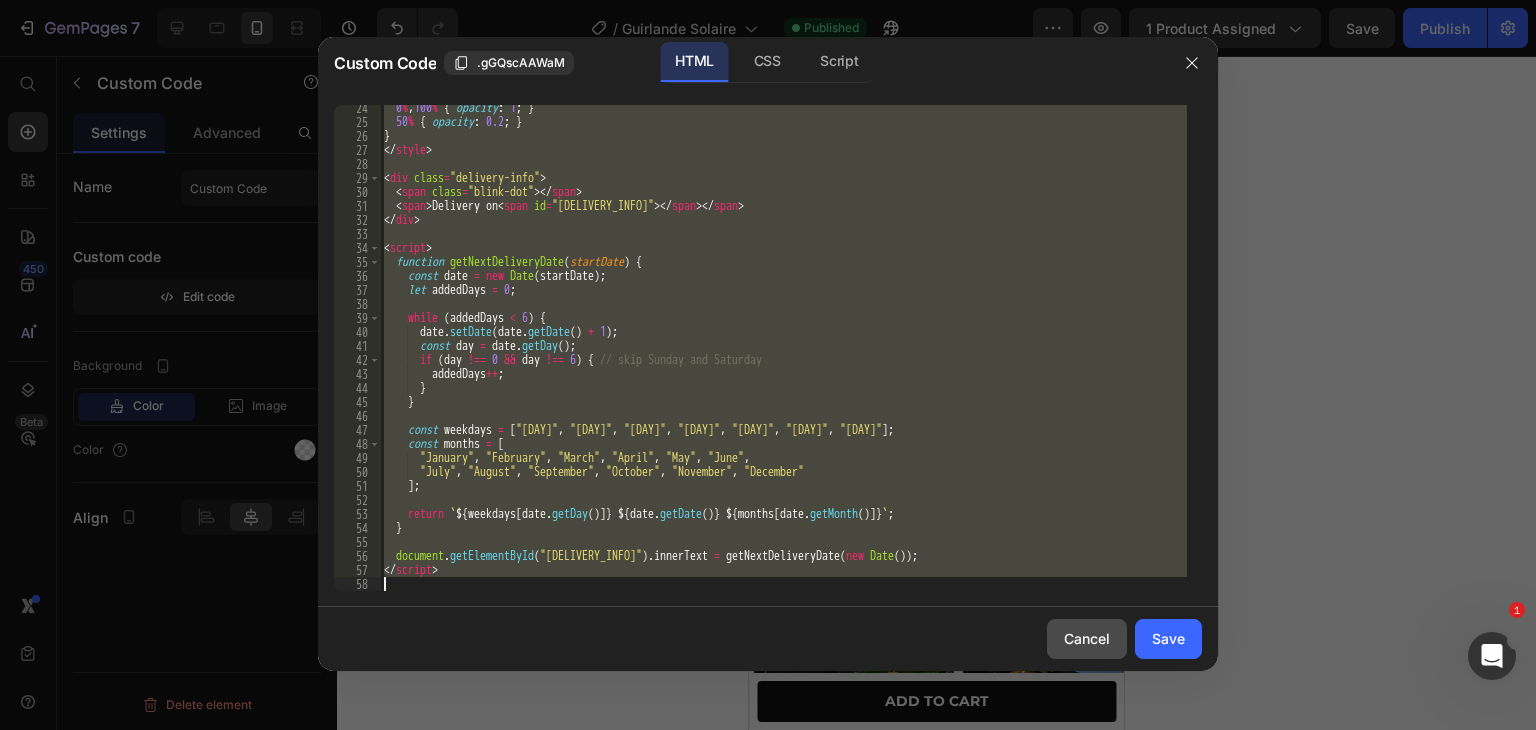 click on "Cancel" at bounding box center (1087, 638) 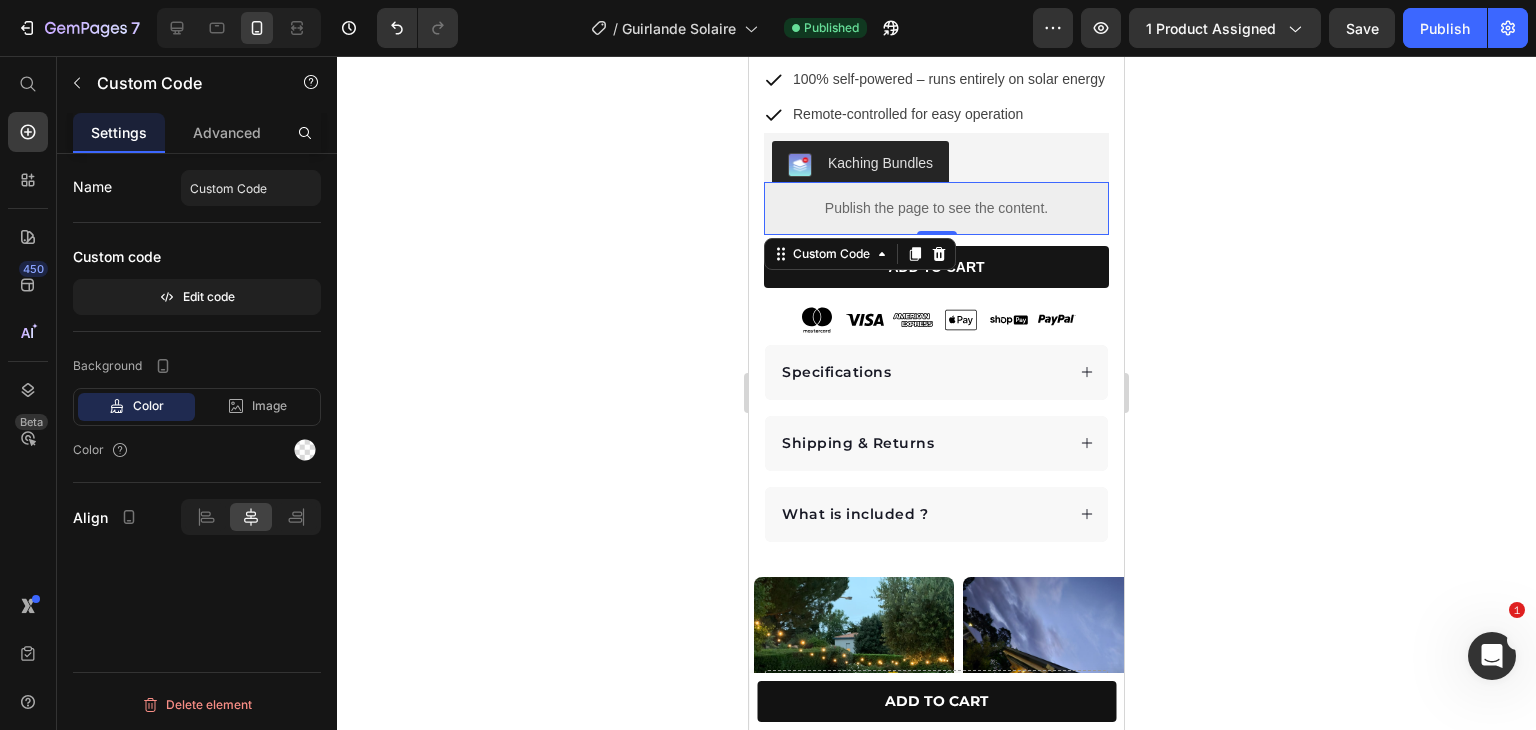 click on "Publish the page to see the content." at bounding box center (936, 208) 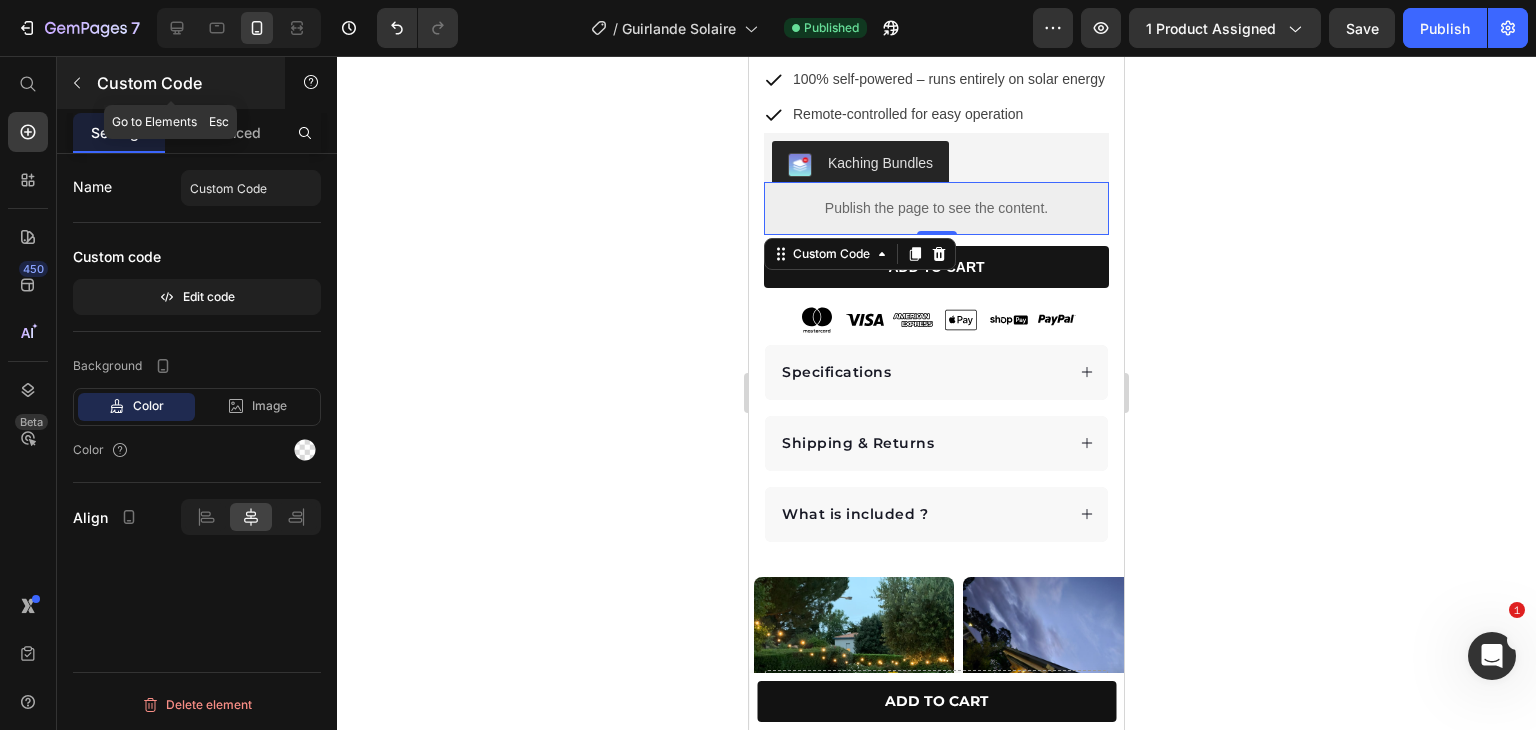 click 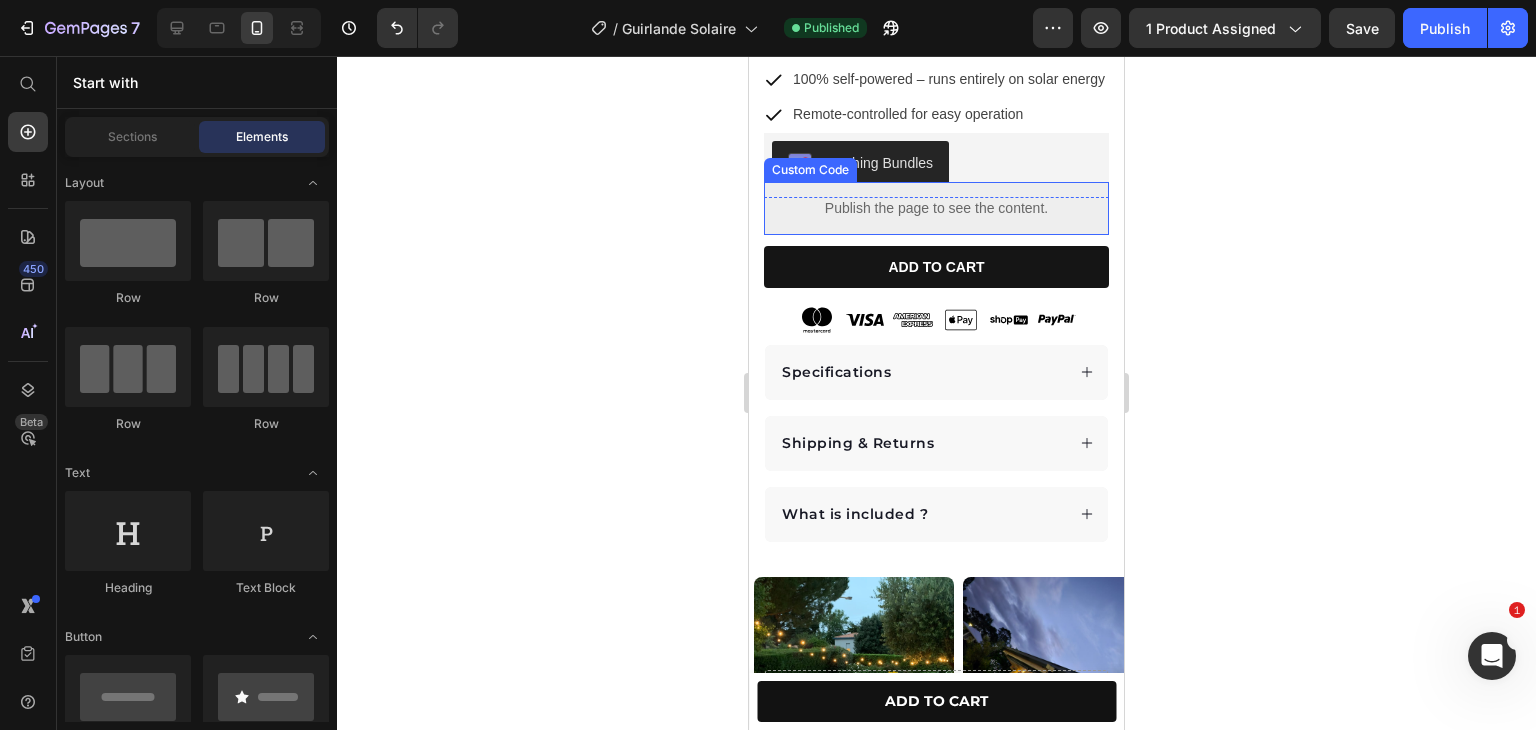 click on "Publish the page to see the content." at bounding box center (936, 208) 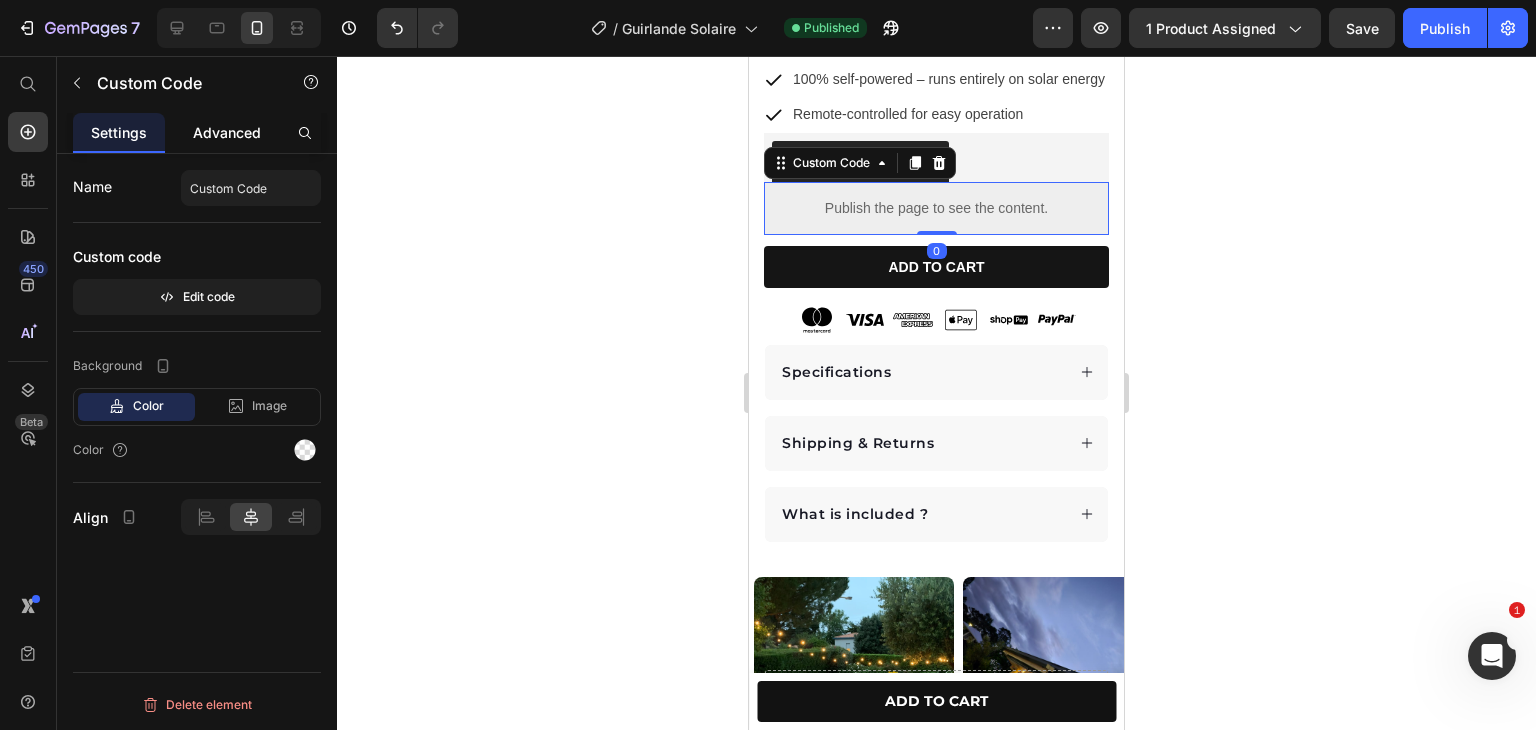 click on "Advanced" at bounding box center (227, 132) 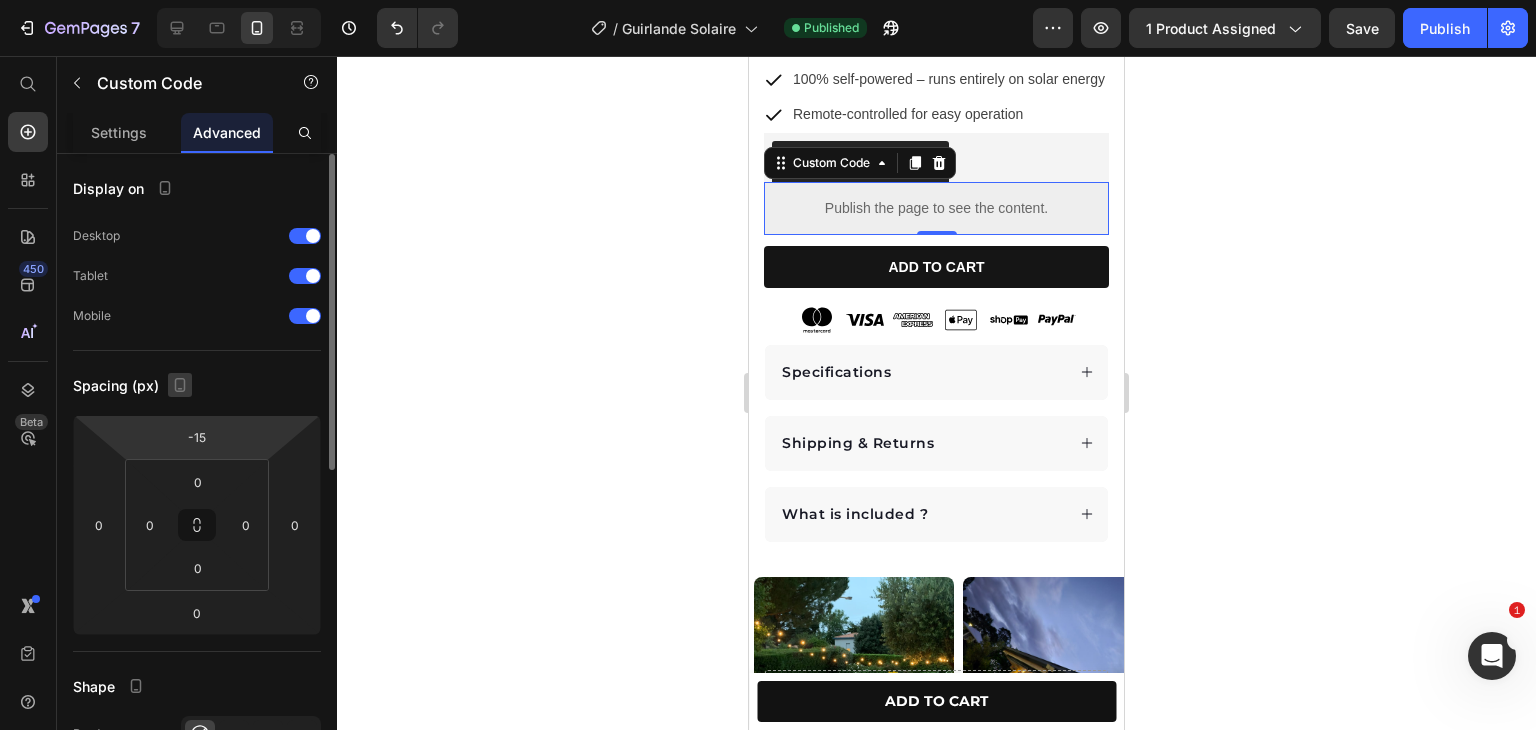 click 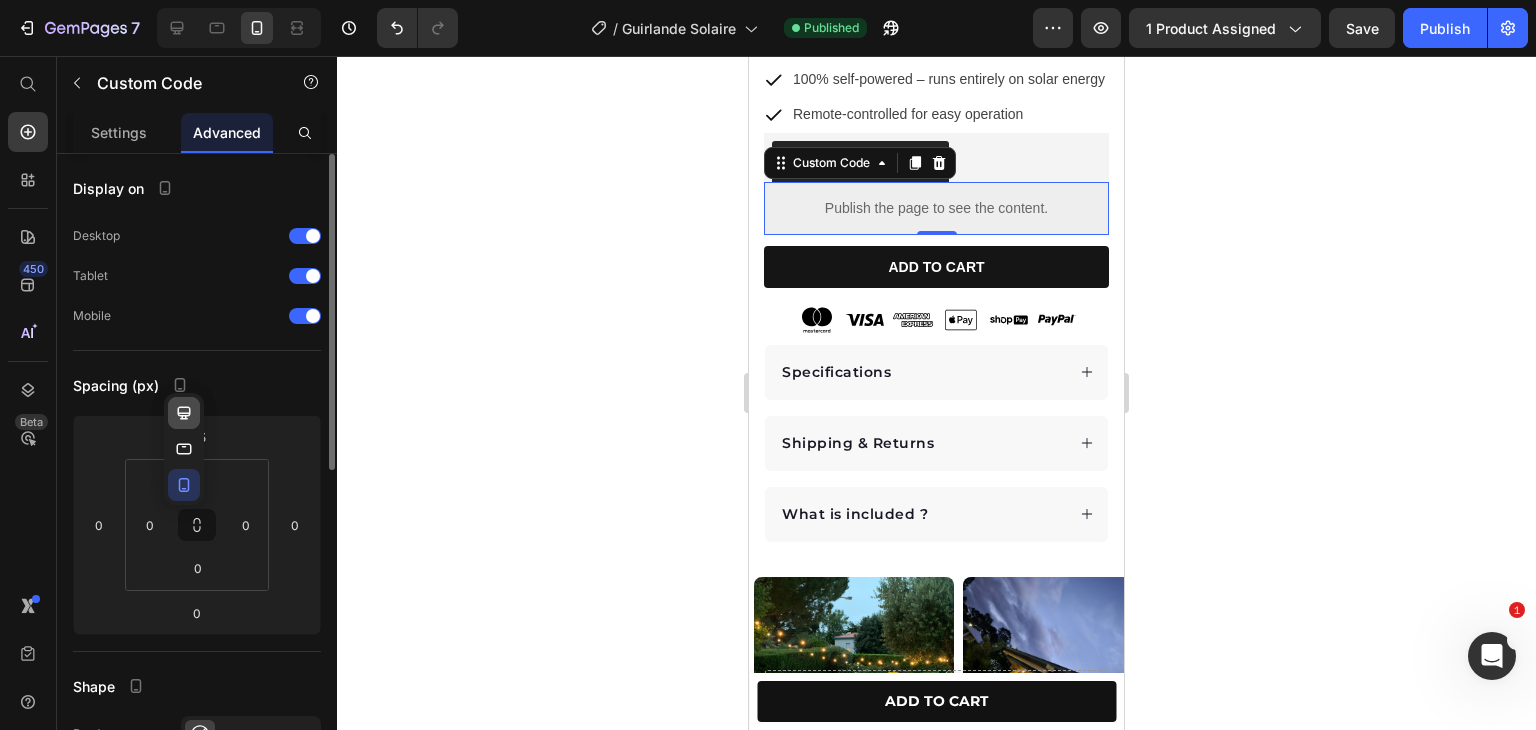 click 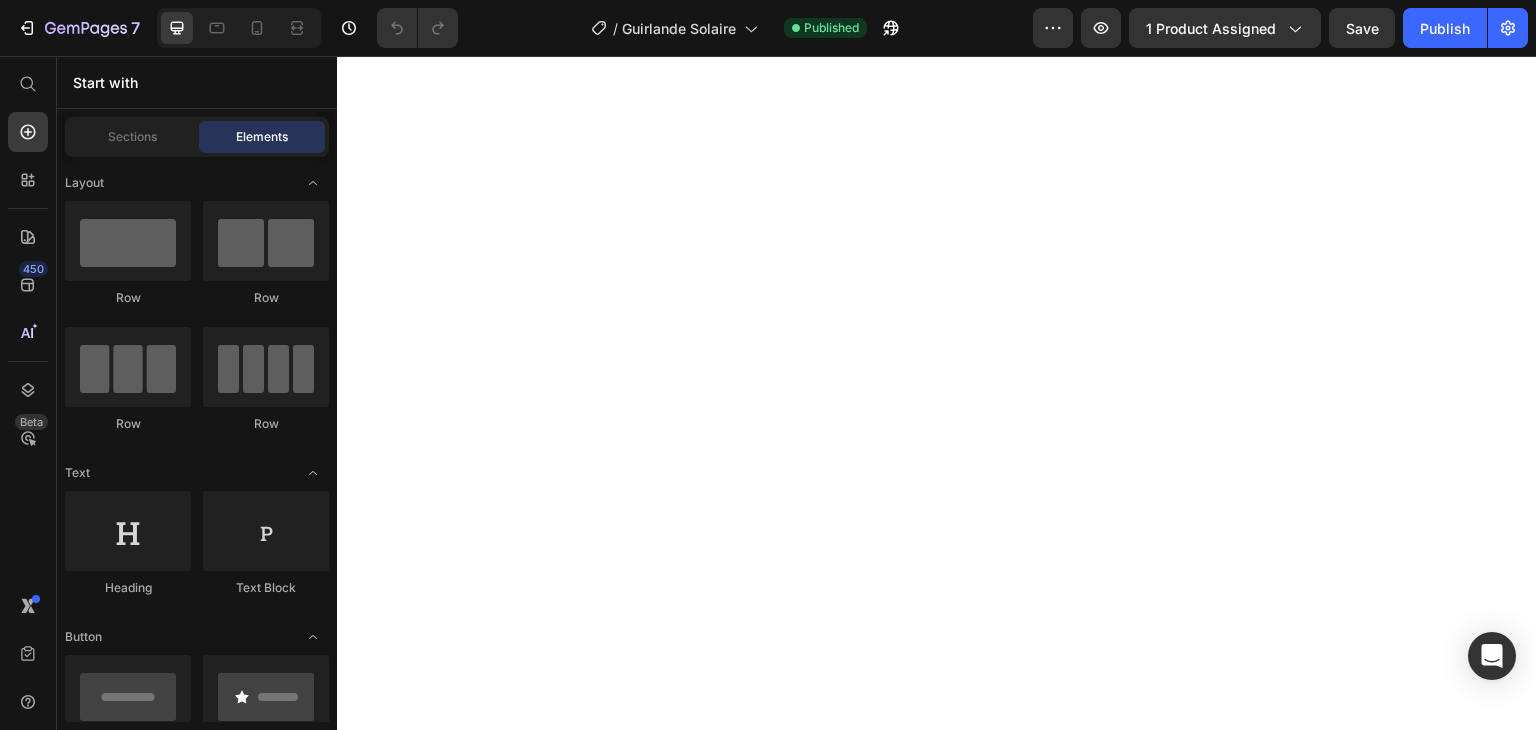 scroll, scrollTop: 0, scrollLeft: 0, axis: both 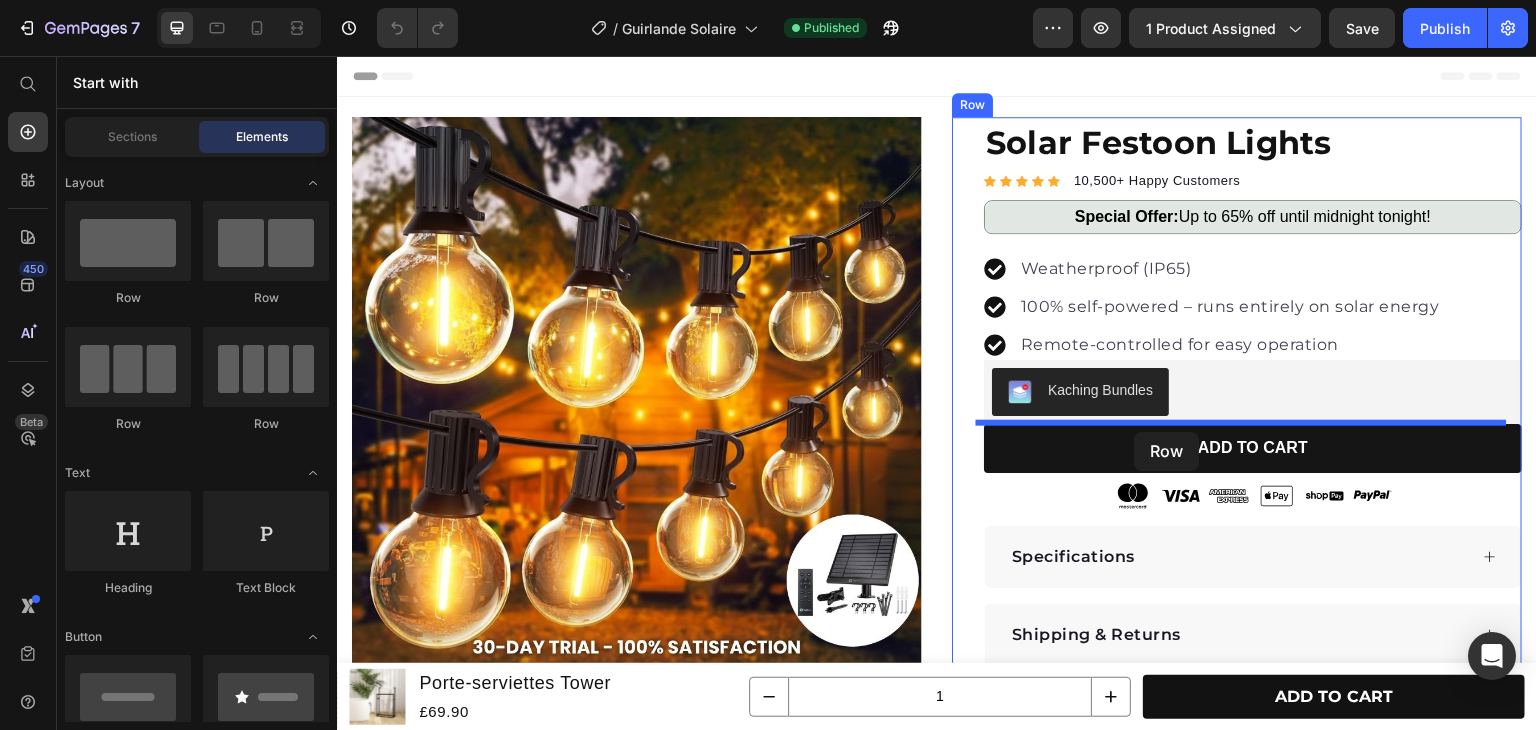 drag, startPoint x: 459, startPoint y: 313, endPoint x: 1135, endPoint y: 432, distance: 686.3942 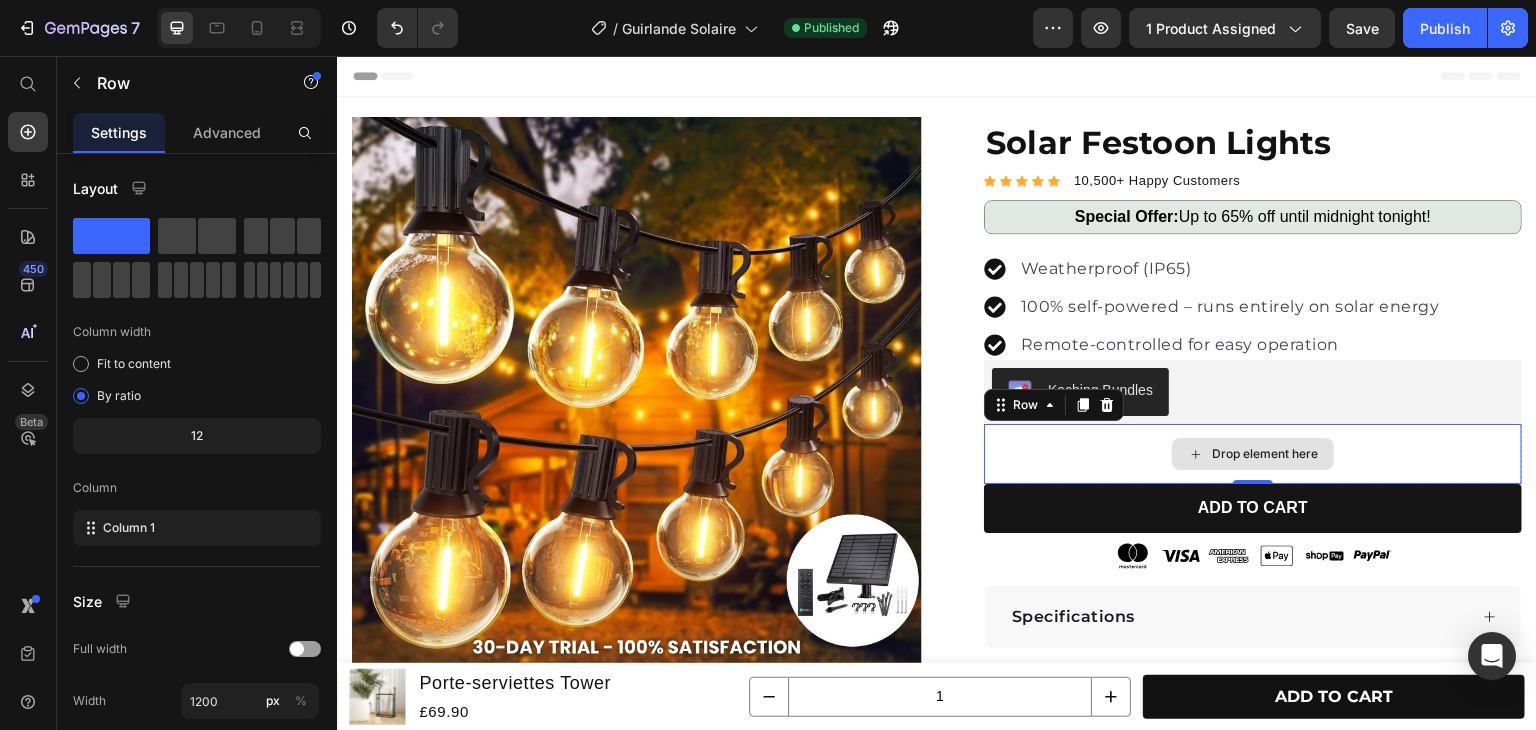 scroll, scrollTop: 0, scrollLeft: 0, axis: both 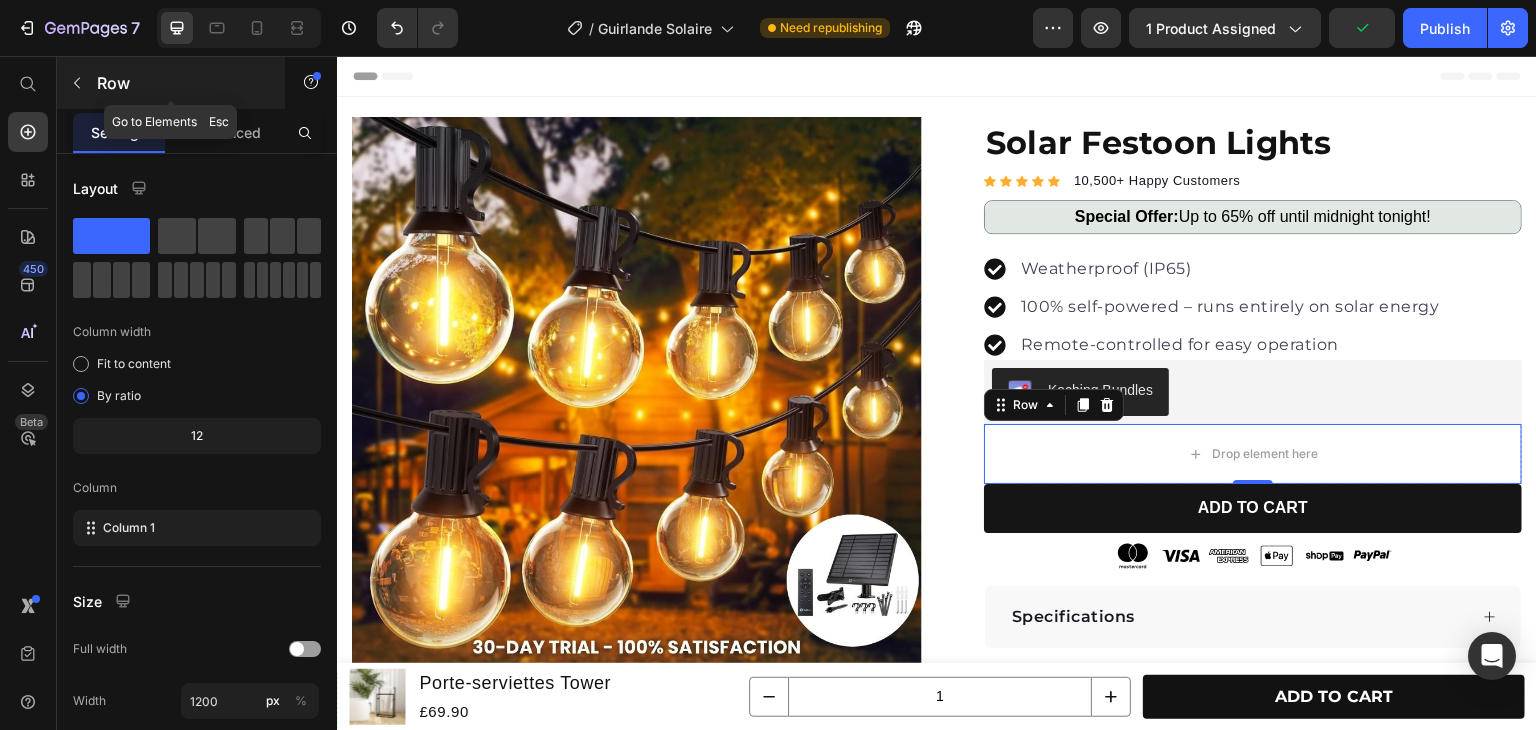 click 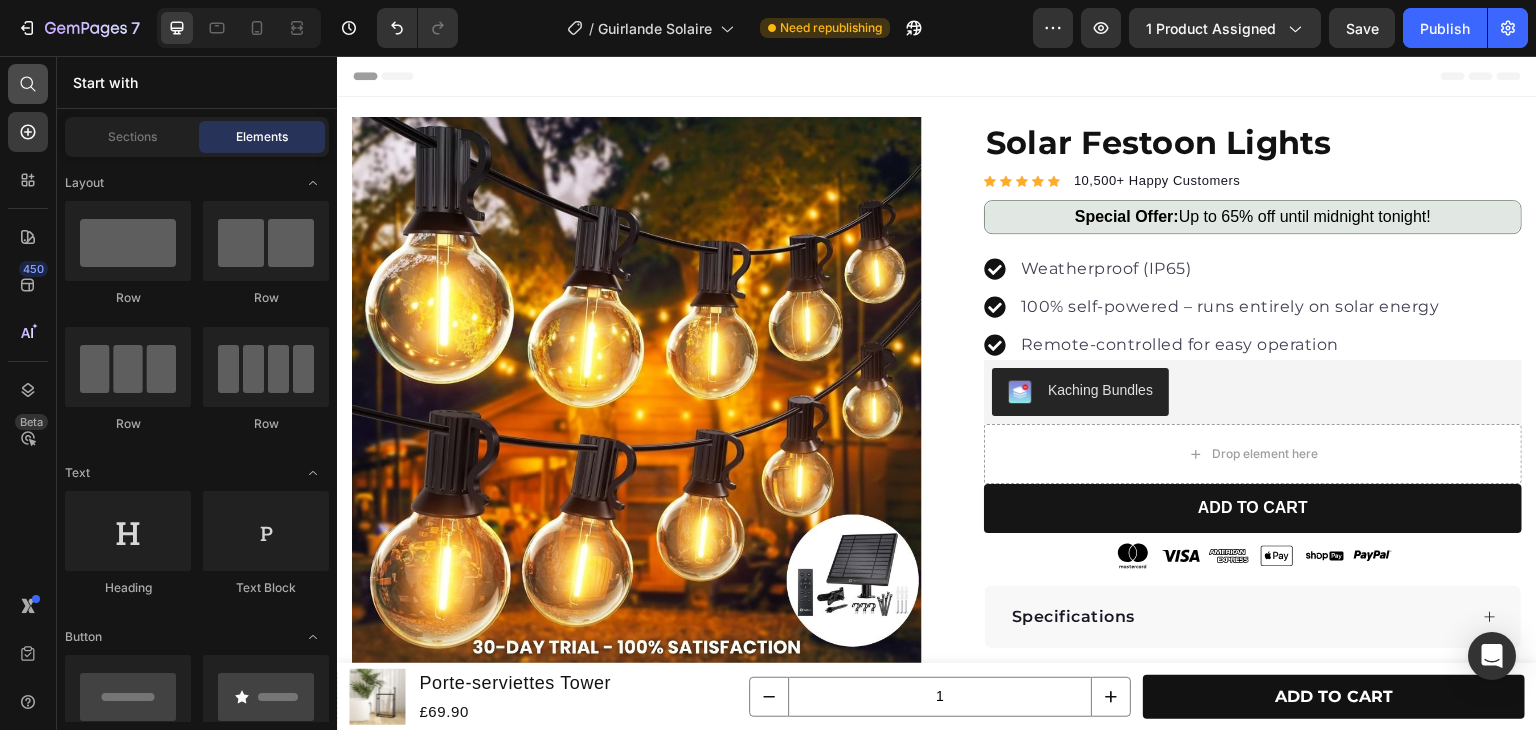 click 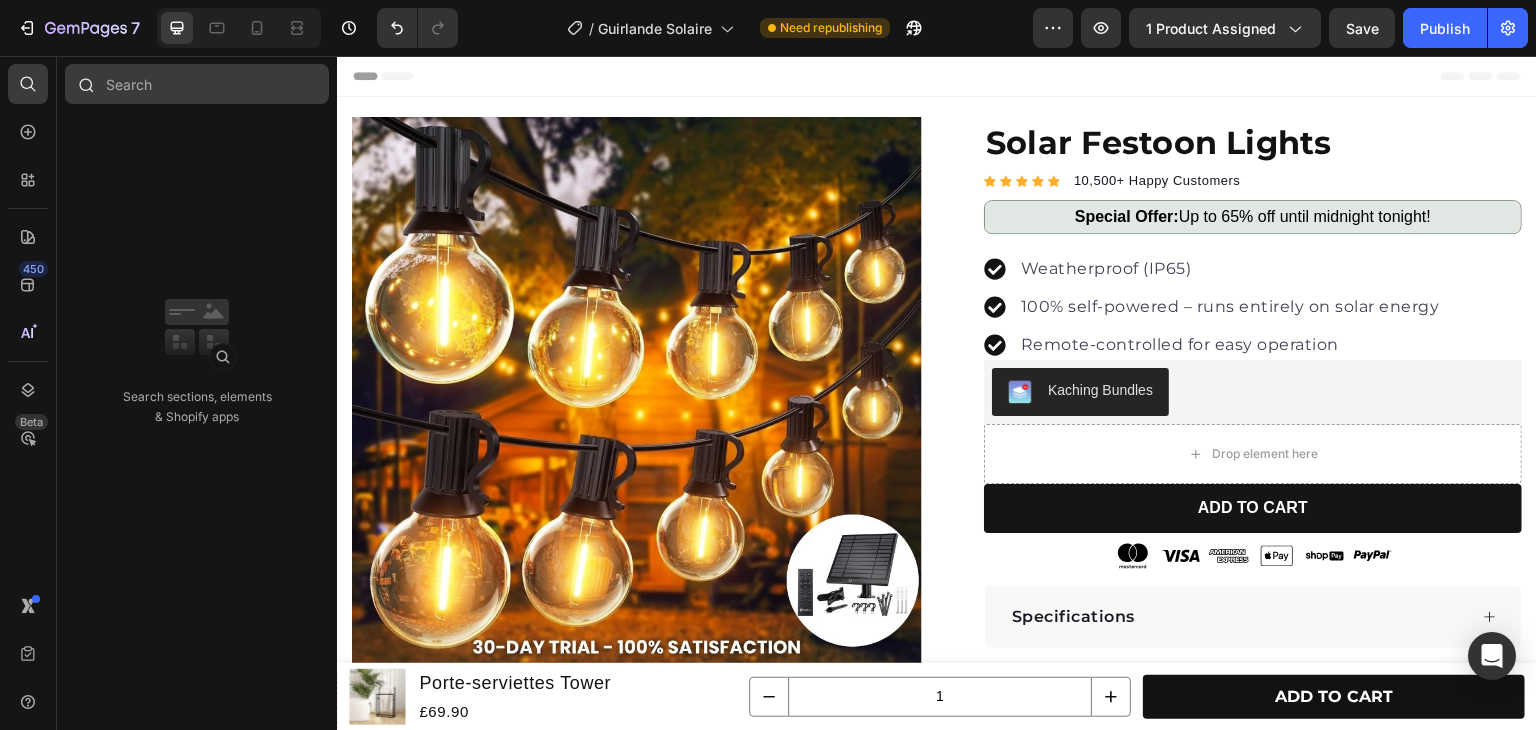 click at bounding box center (197, 84) 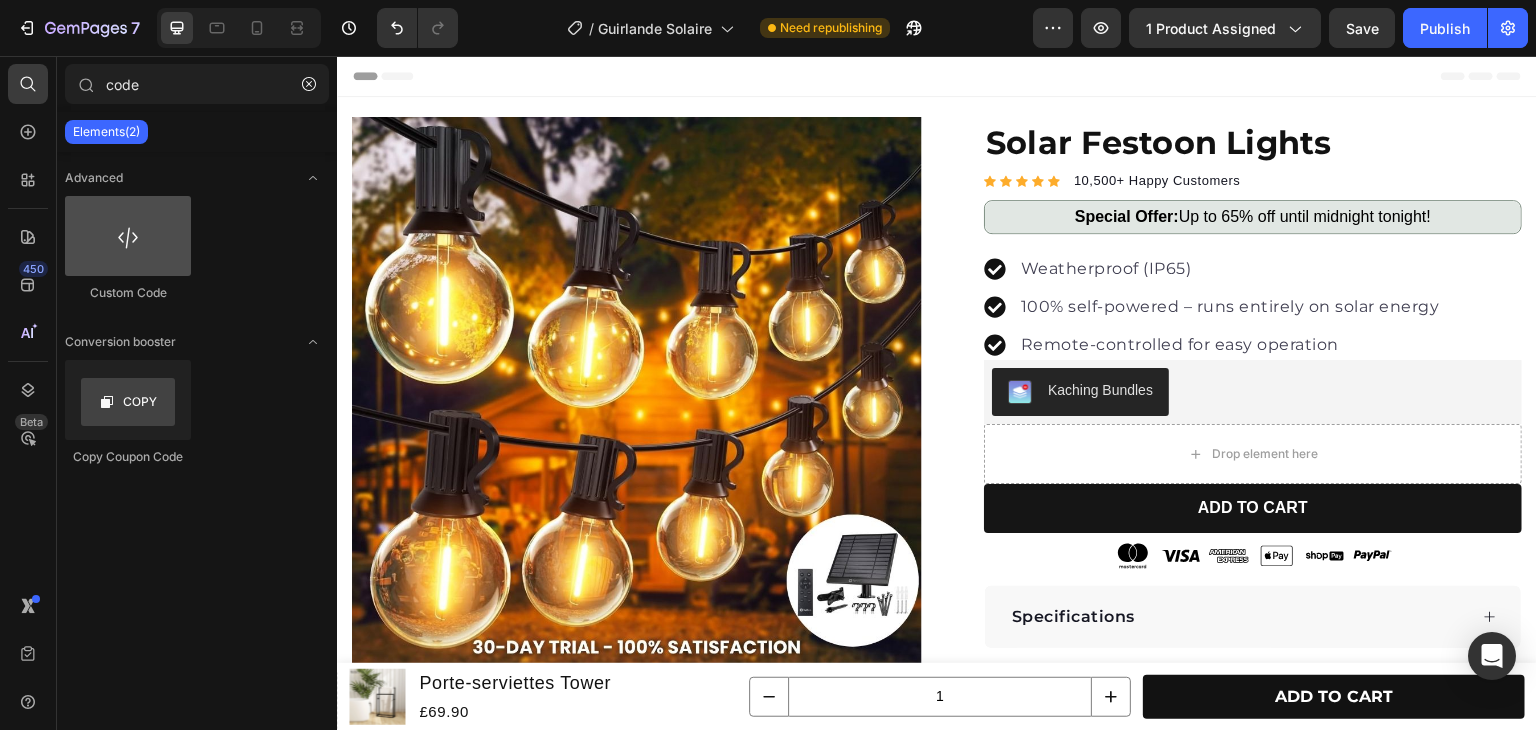 type on "code" 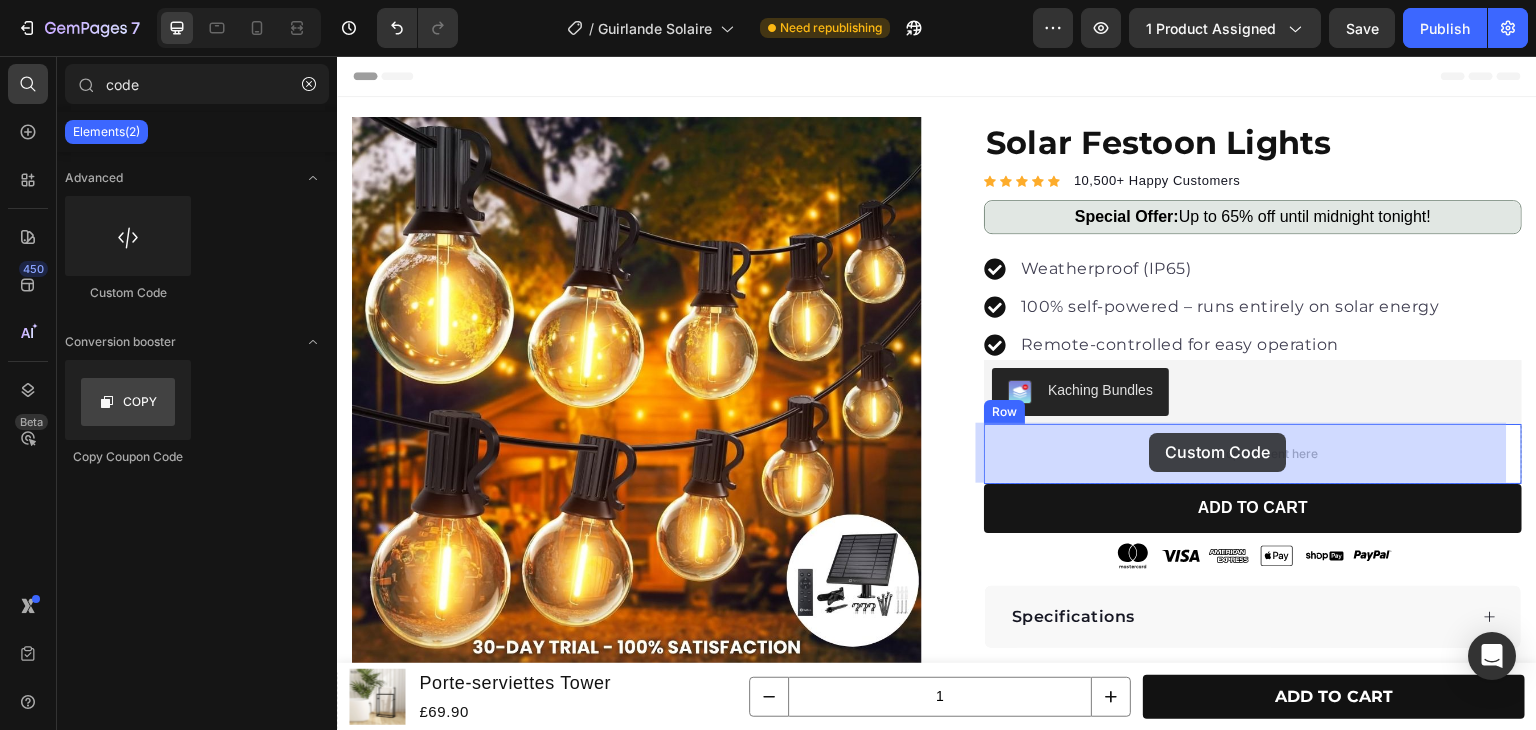 drag, startPoint x: 477, startPoint y: 291, endPoint x: 1151, endPoint y: 435, distance: 689.2111 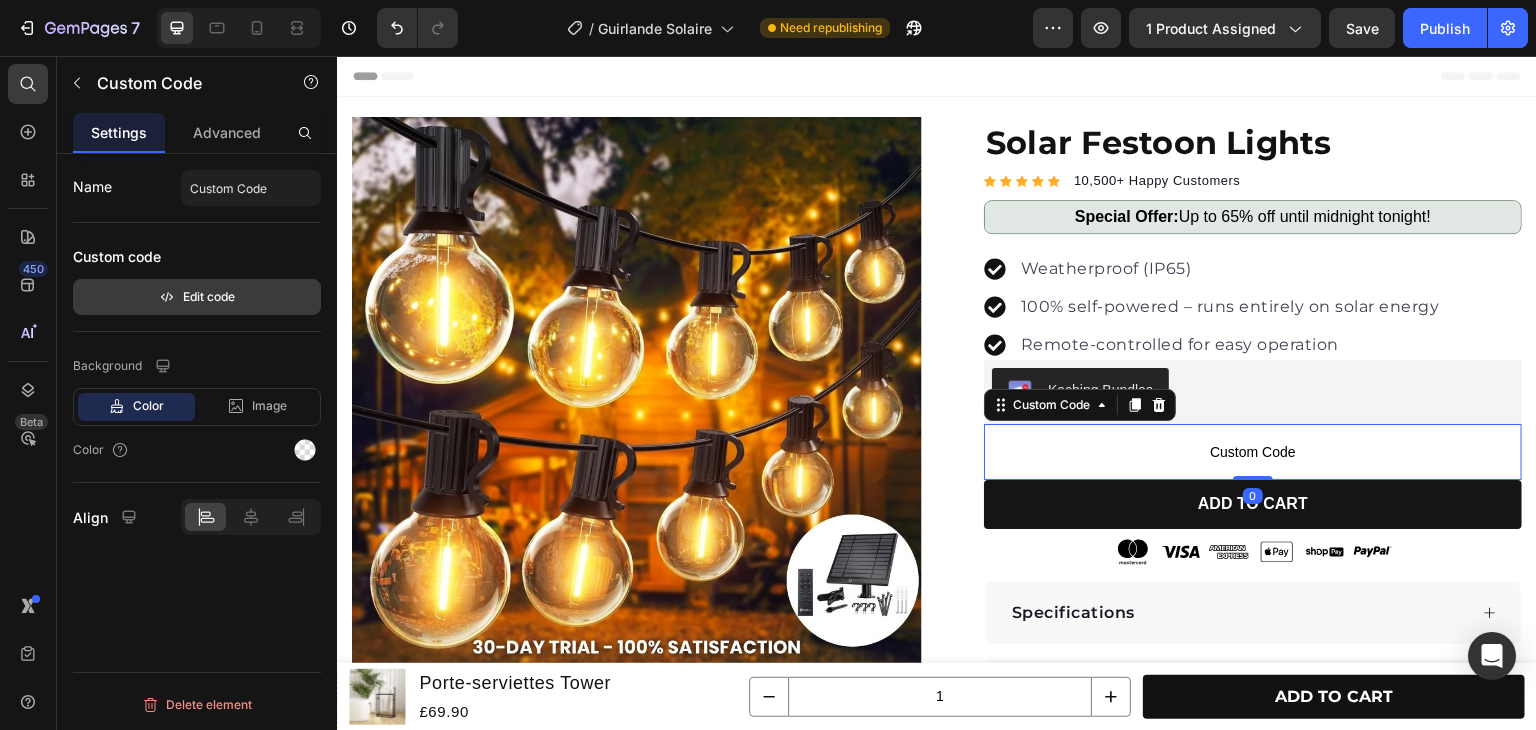 click on "Edit code" at bounding box center [197, 297] 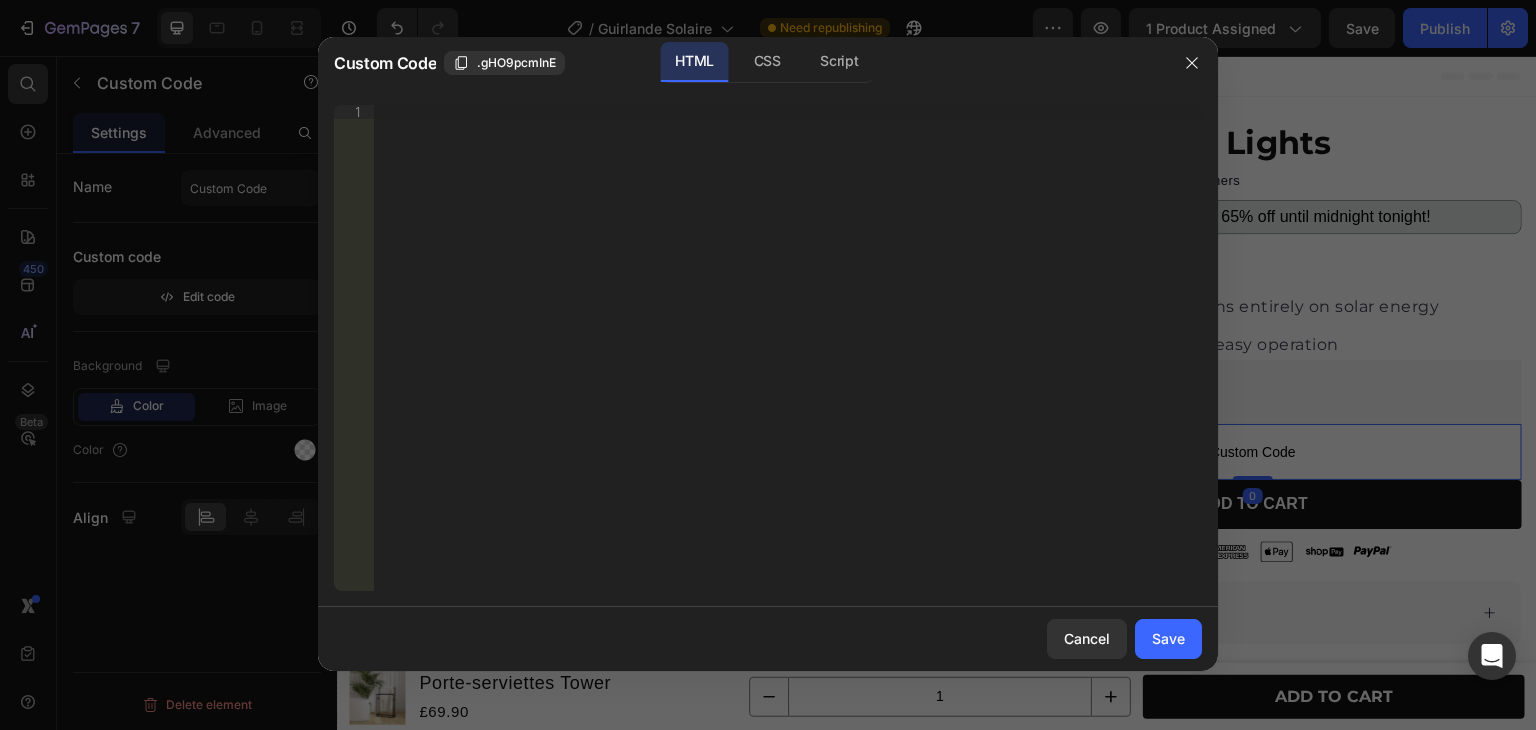 type 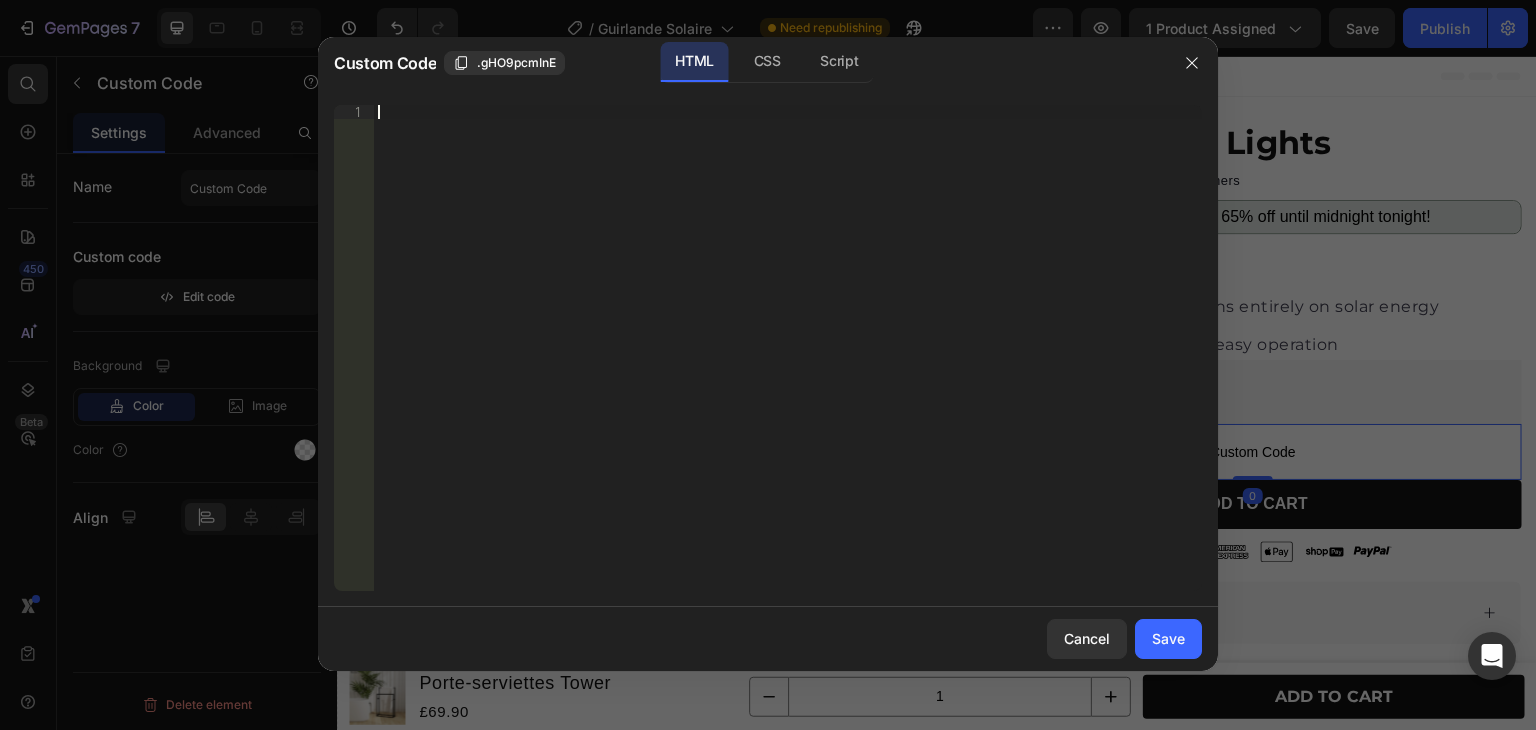 scroll, scrollTop: 326, scrollLeft: 0, axis: vertical 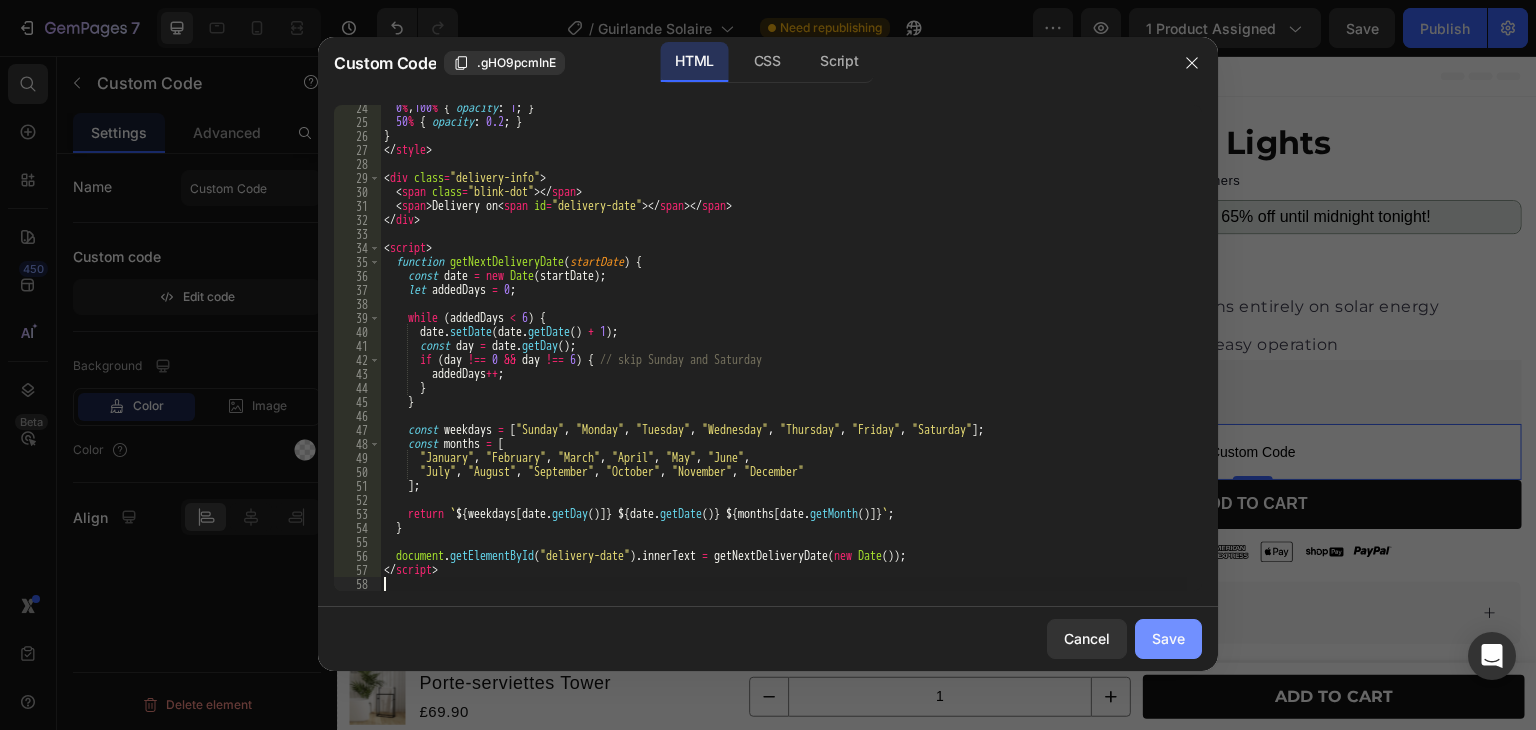 click on "Save" at bounding box center [1168, 638] 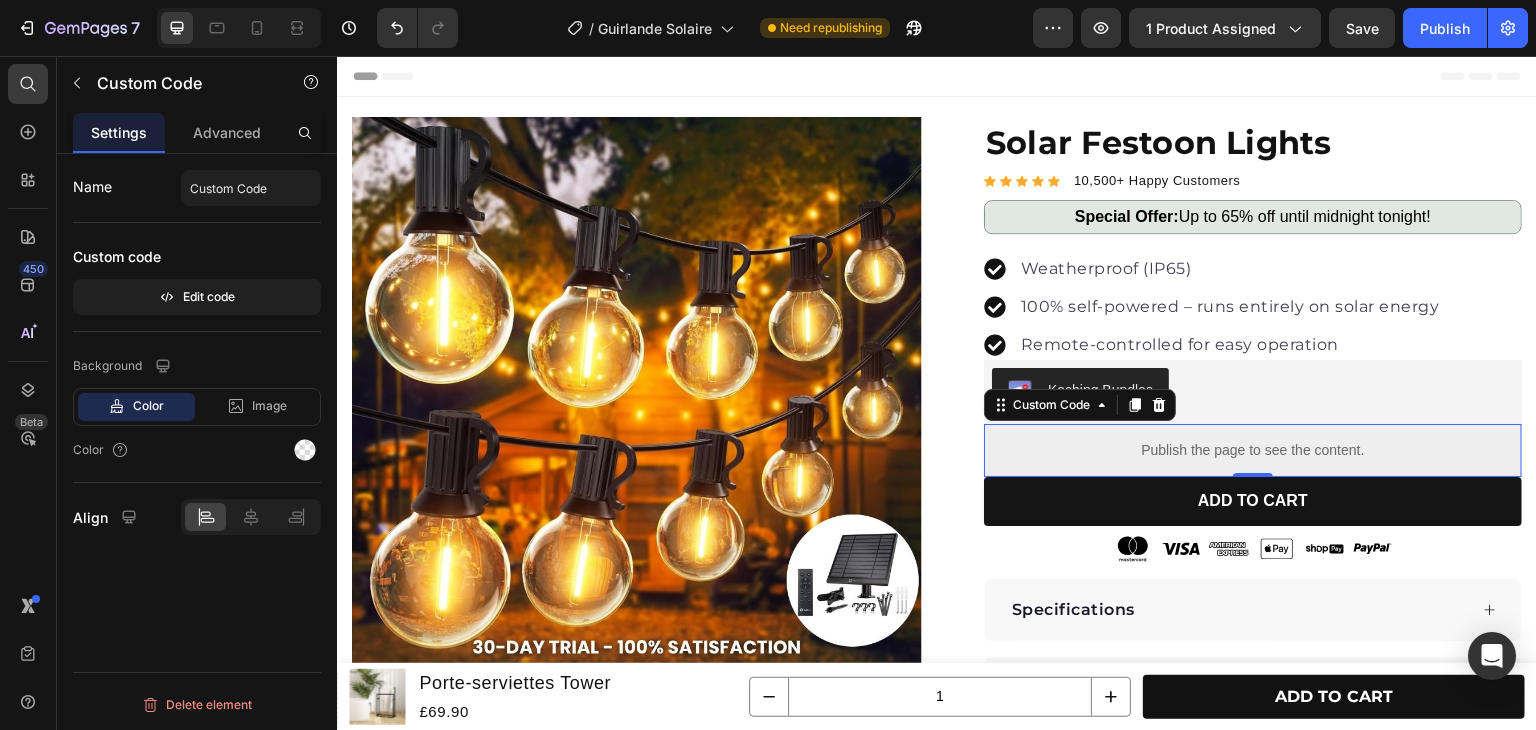 click on "Publish the page to see the content." at bounding box center (1253, 450) 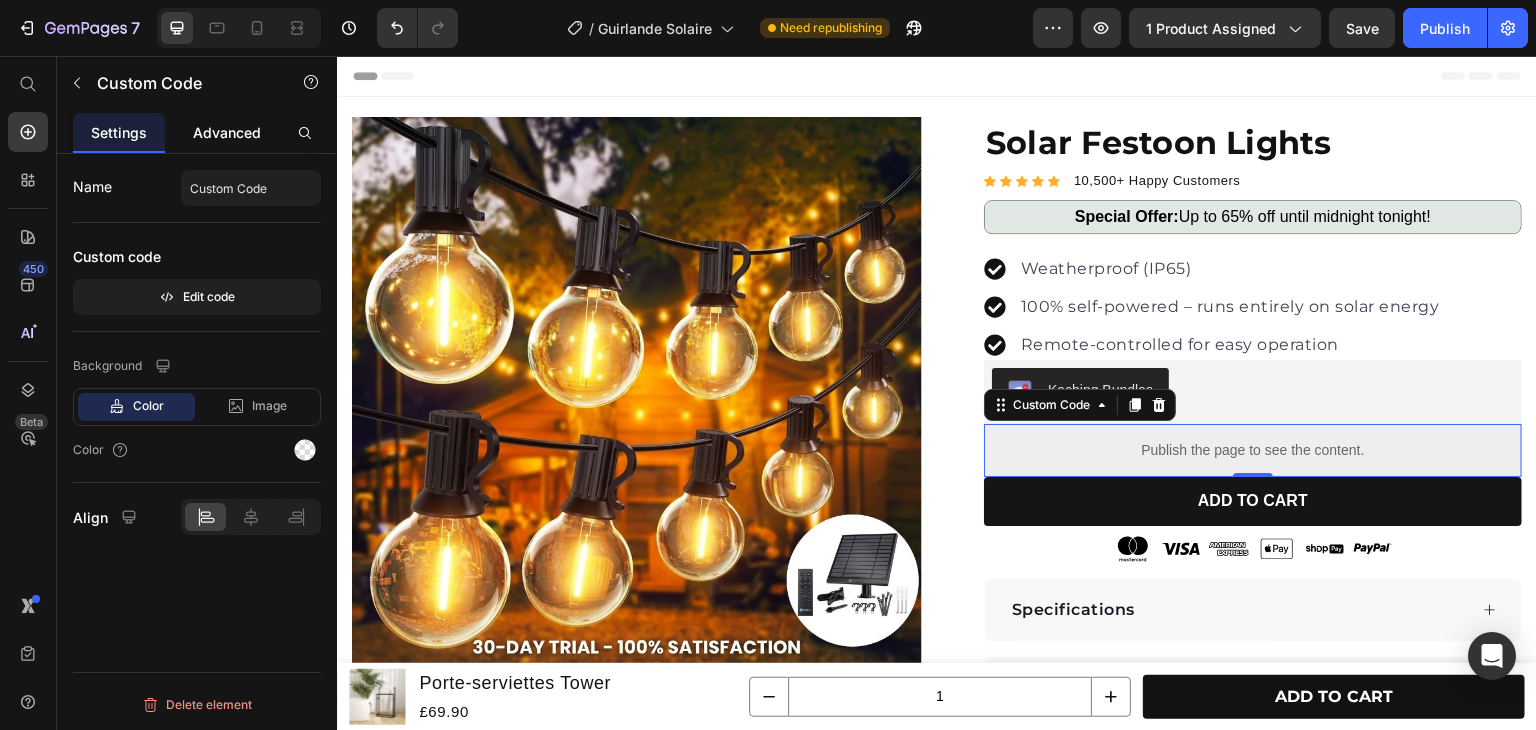 click on "Advanced" at bounding box center [227, 132] 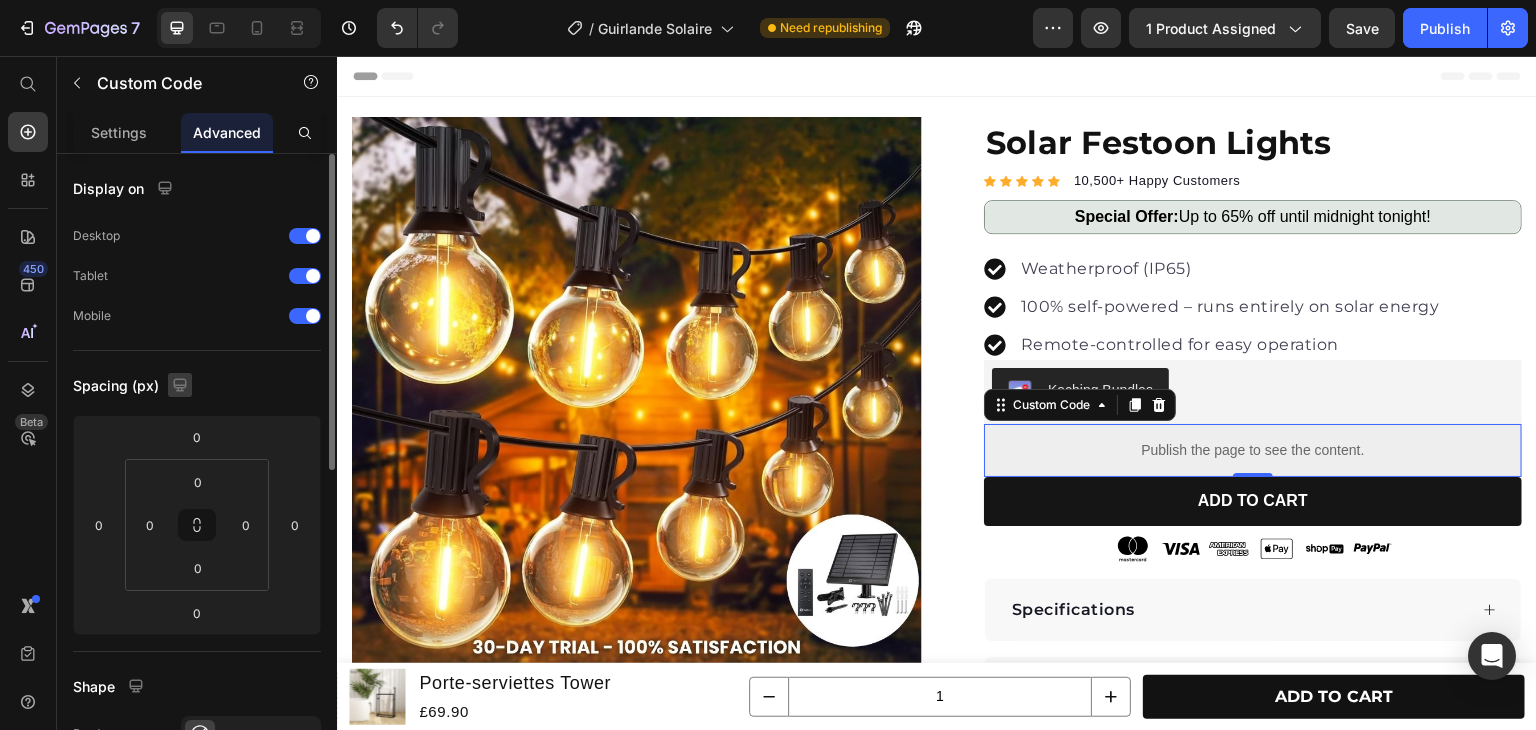 click 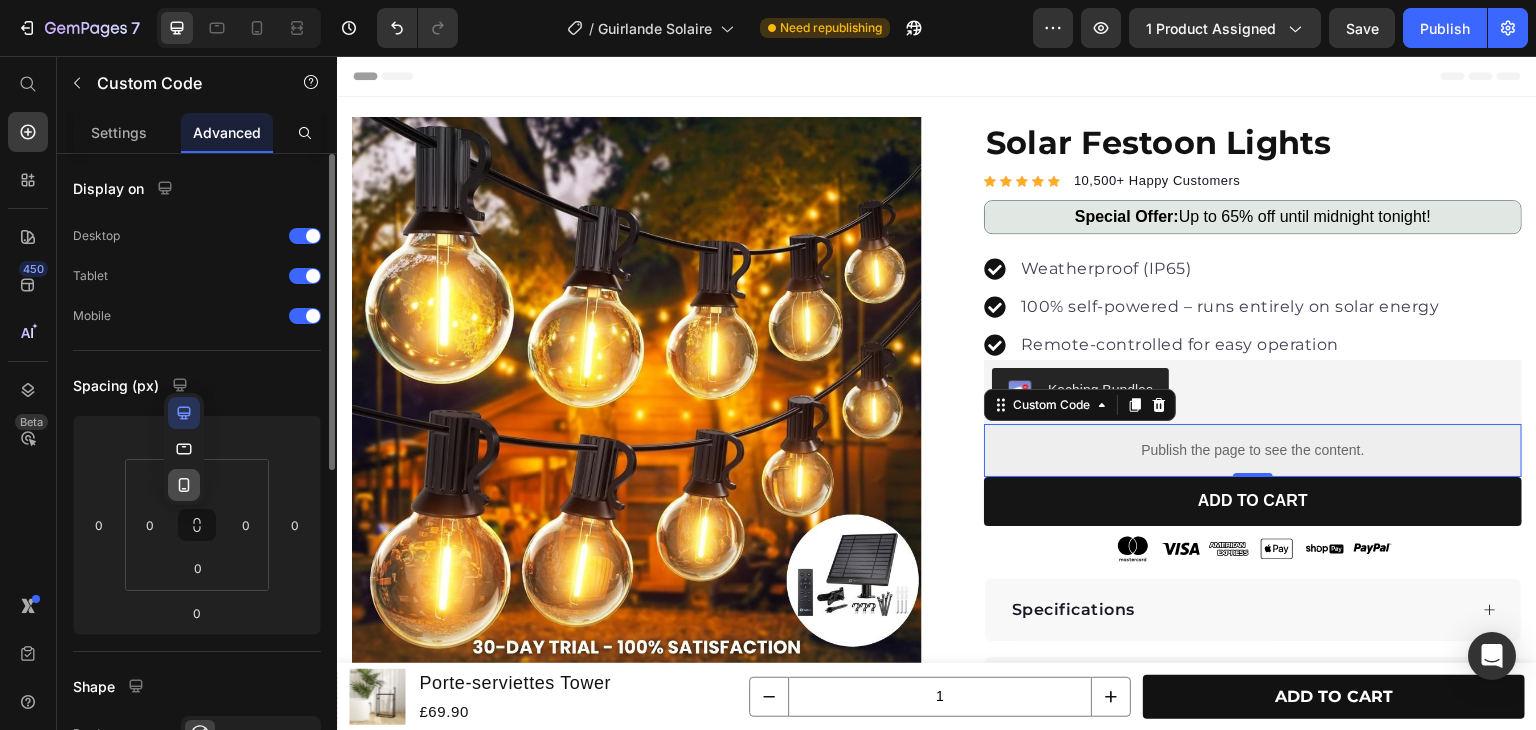 click 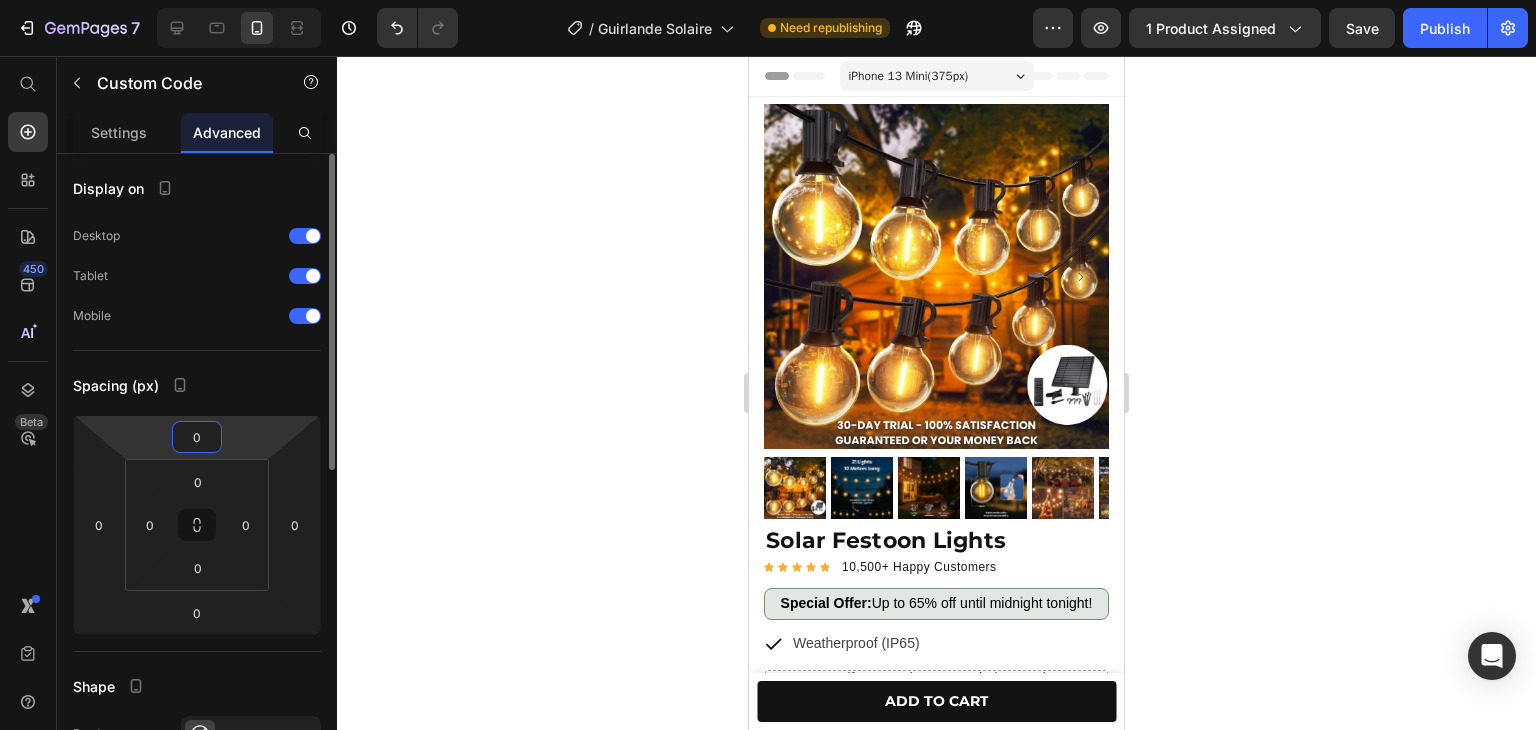 click on "0" at bounding box center (197, 437) 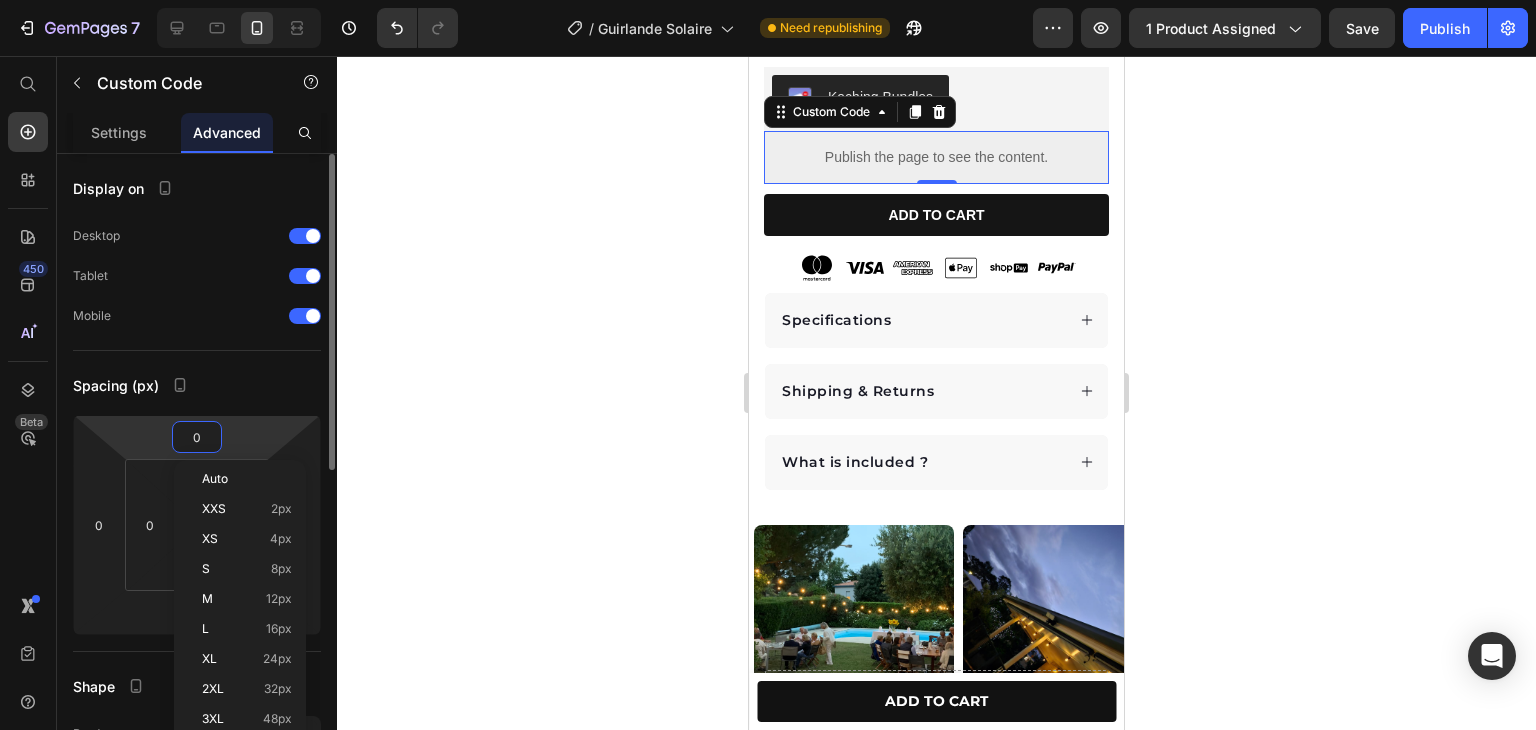 scroll, scrollTop: 699, scrollLeft: 0, axis: vertical 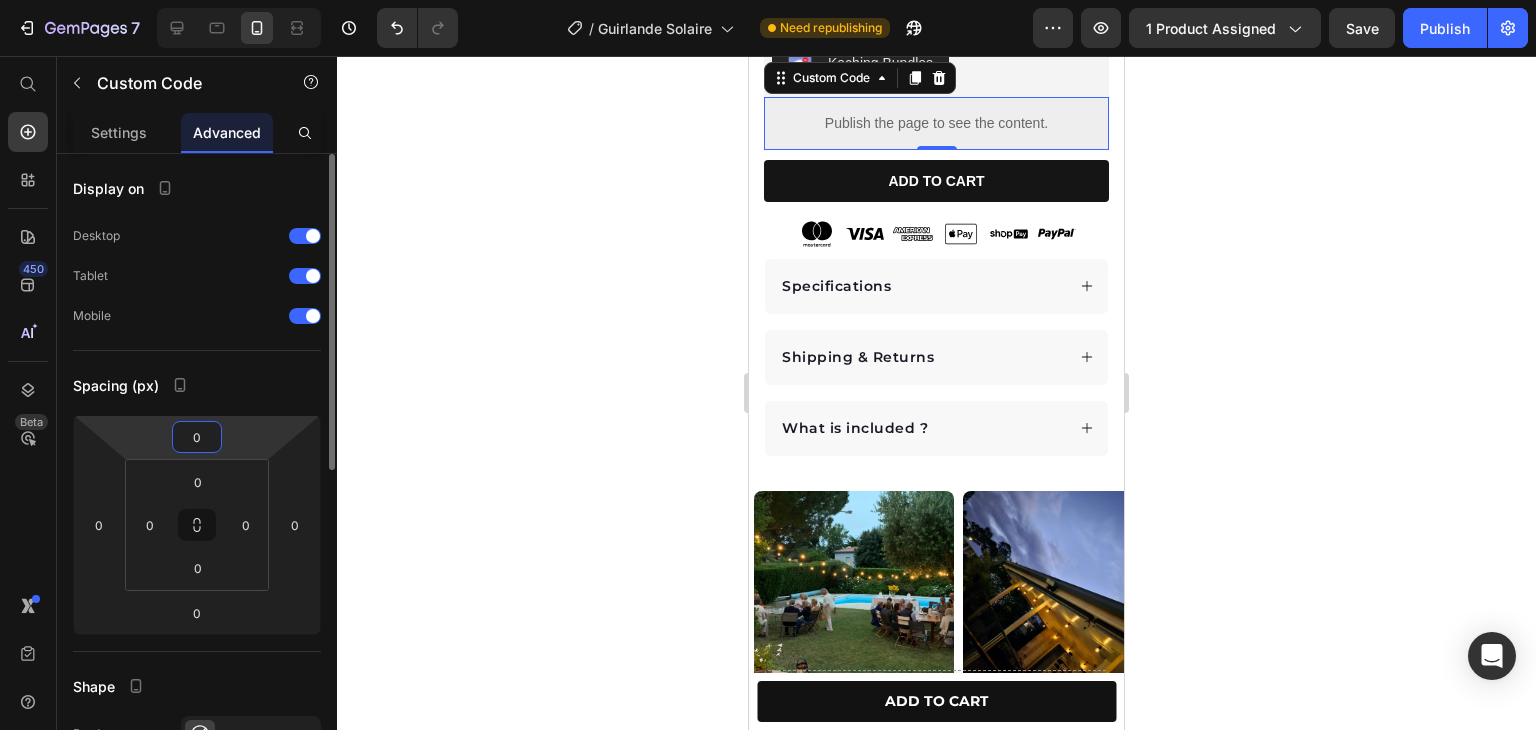 click on "0" at bounding box center (197, 437) 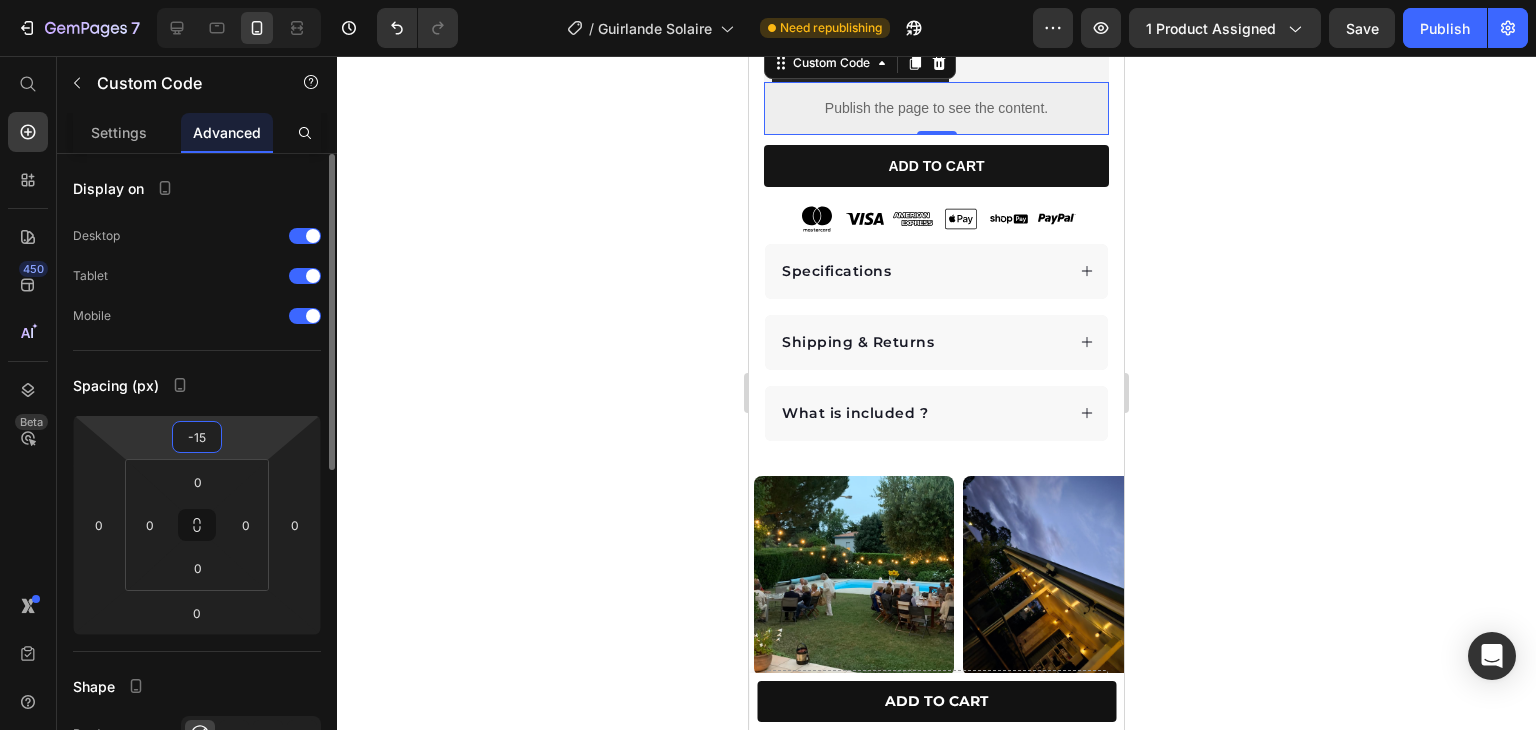 type on "-15" 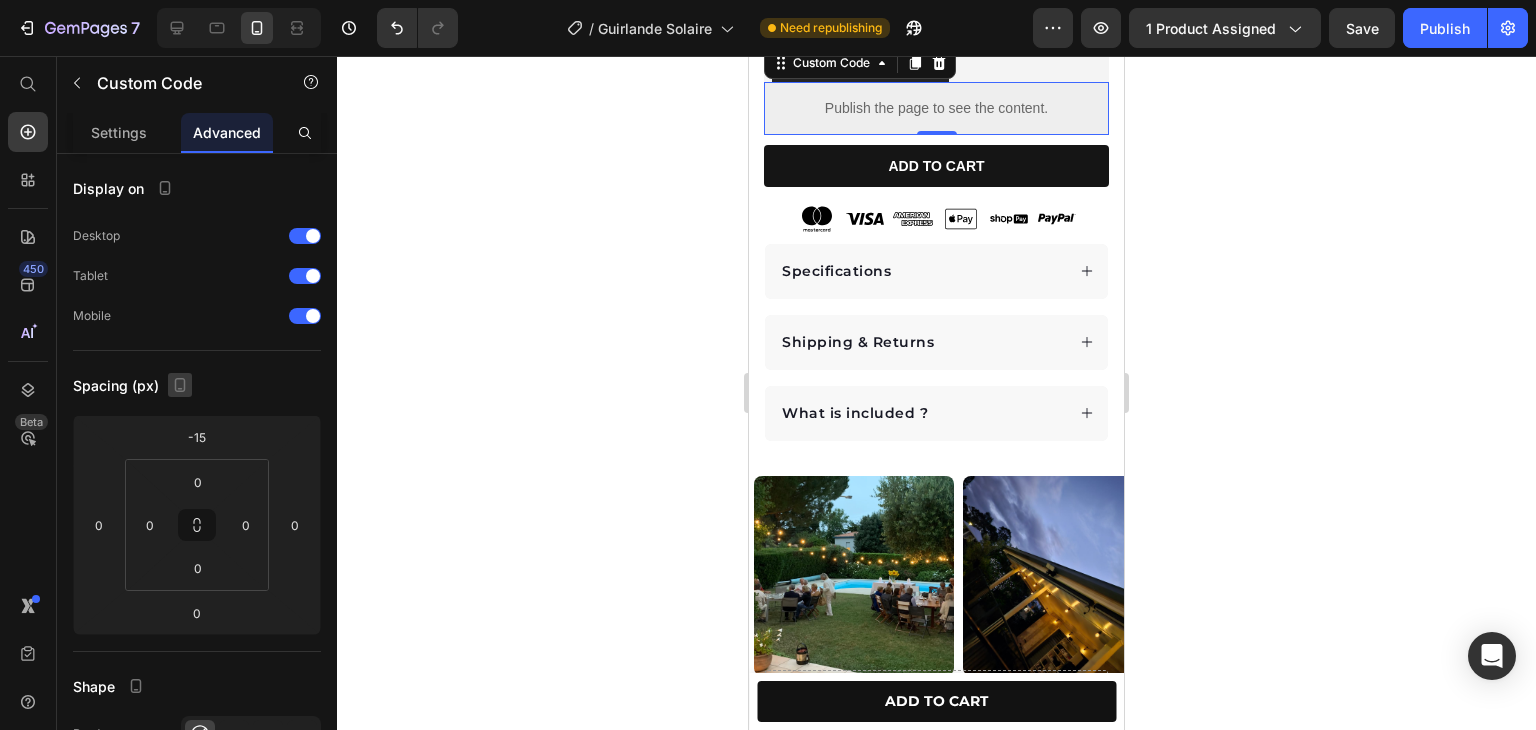 click 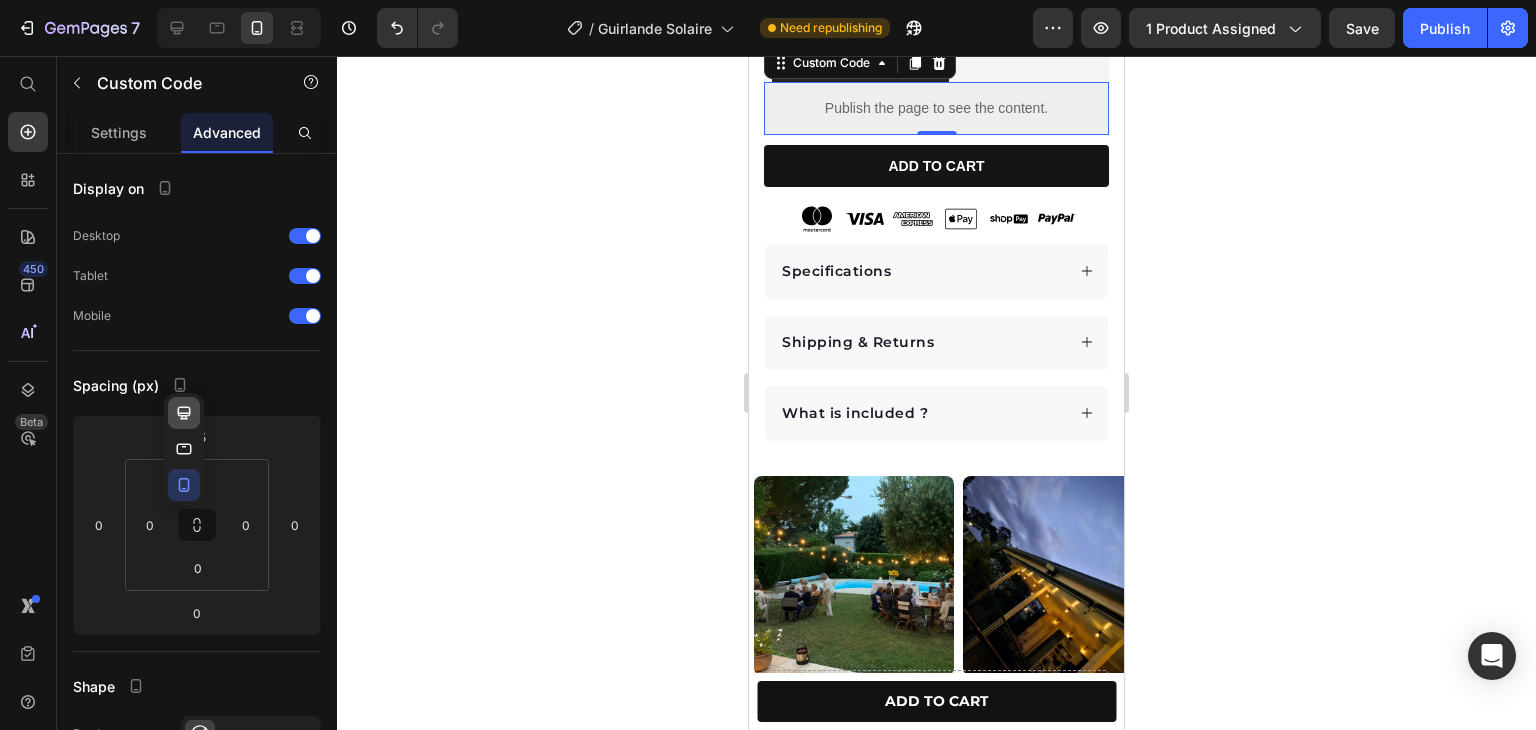 click 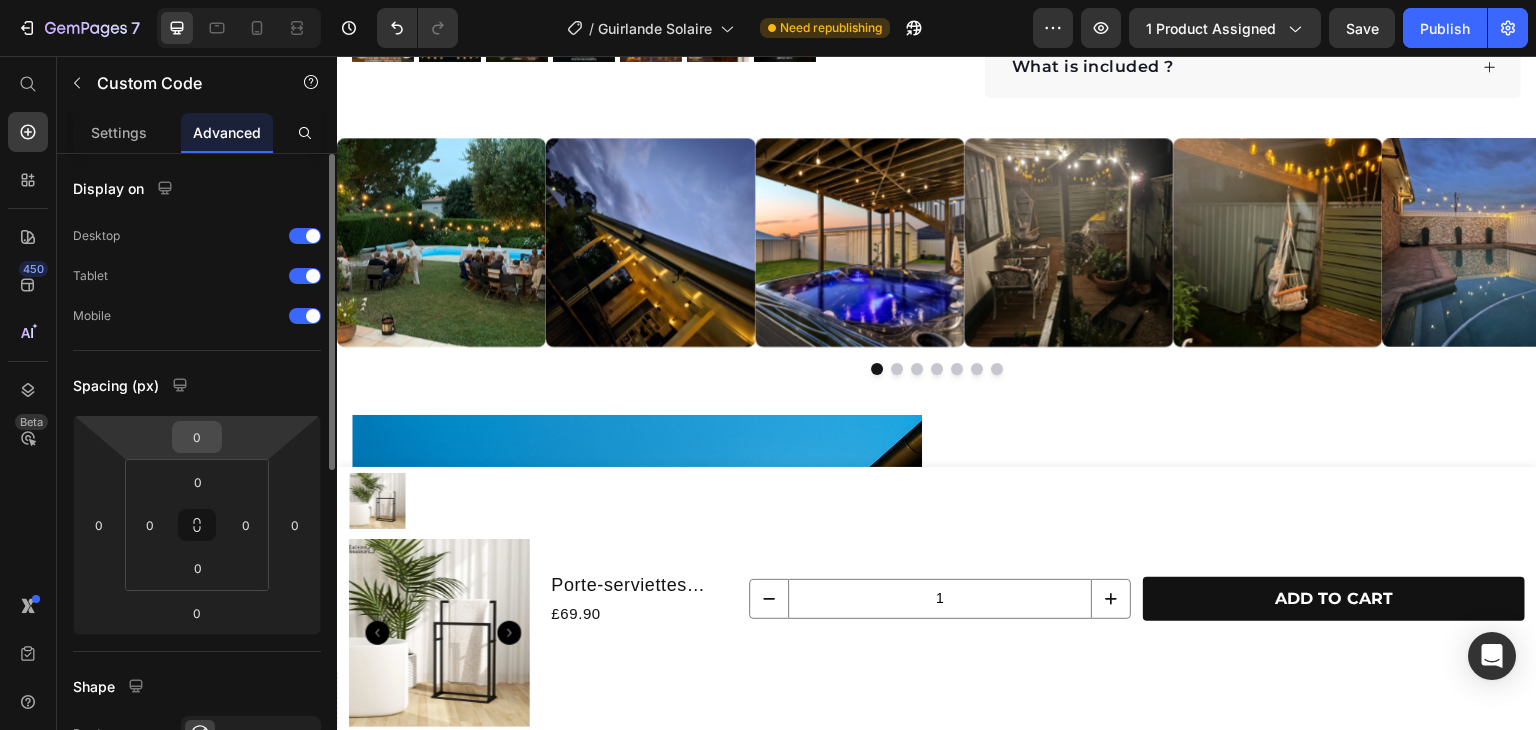 click on "0" at bounding box center (197, 437) 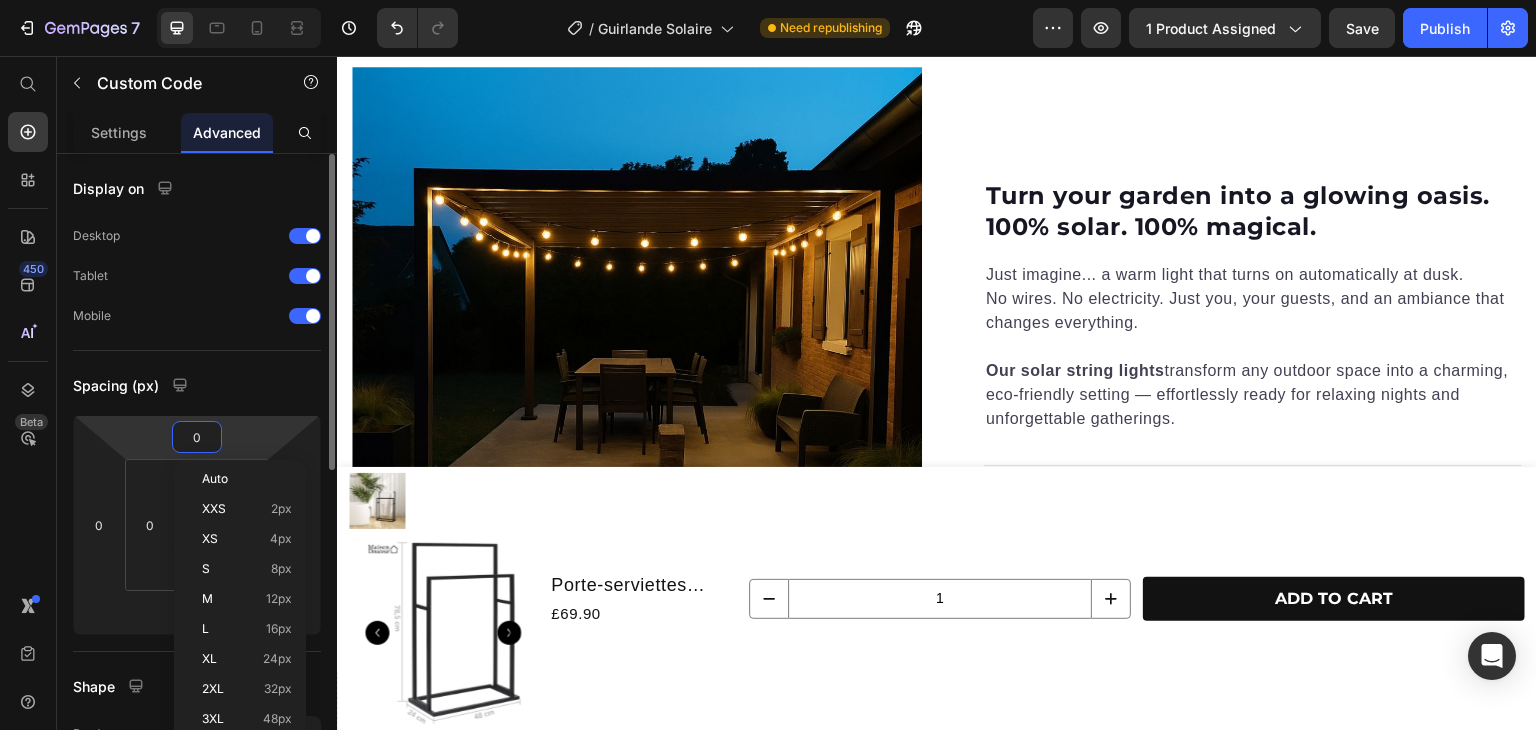 click on "0" at bounding box center (197, 437) 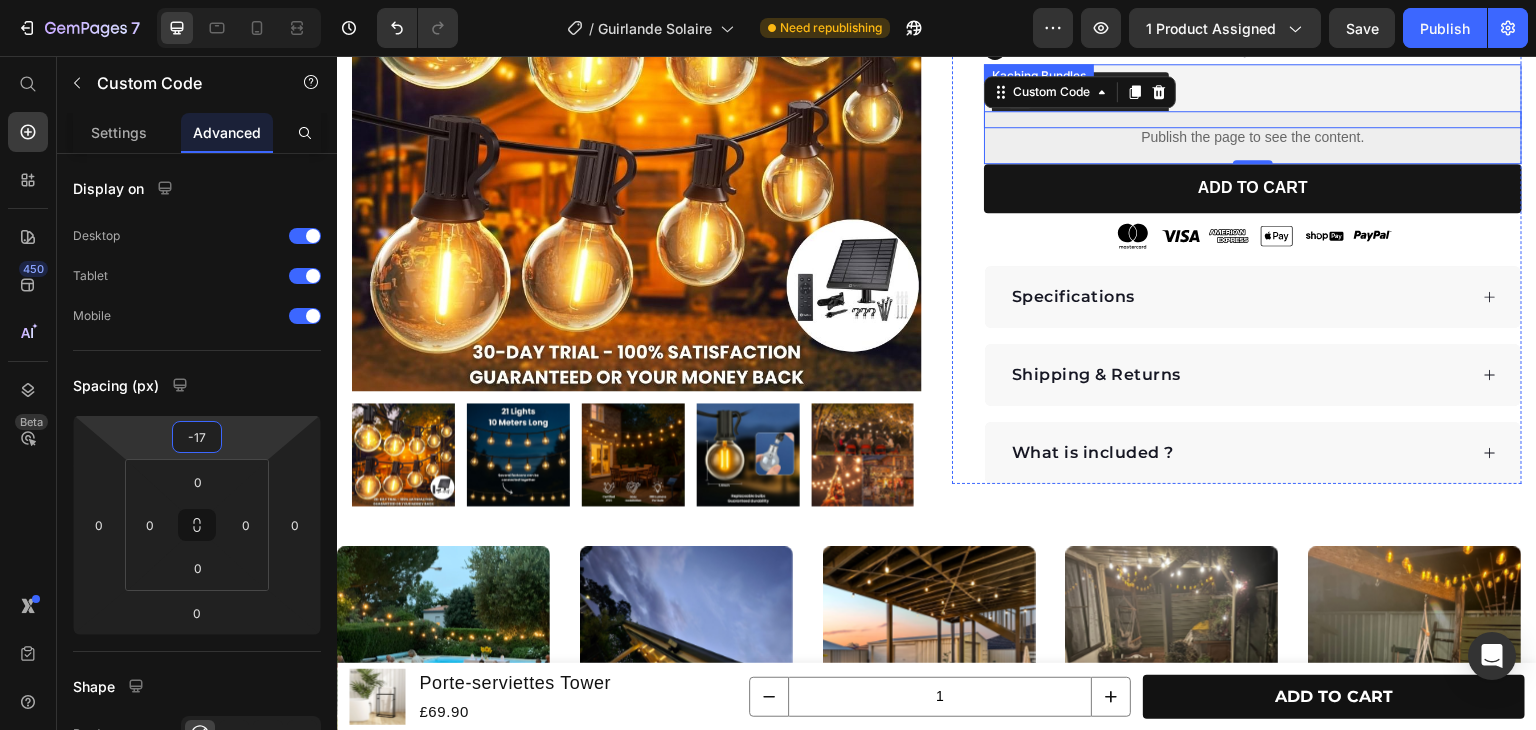 scroll, scrollTop: 196, scrollLeft: 0, axis: vertical 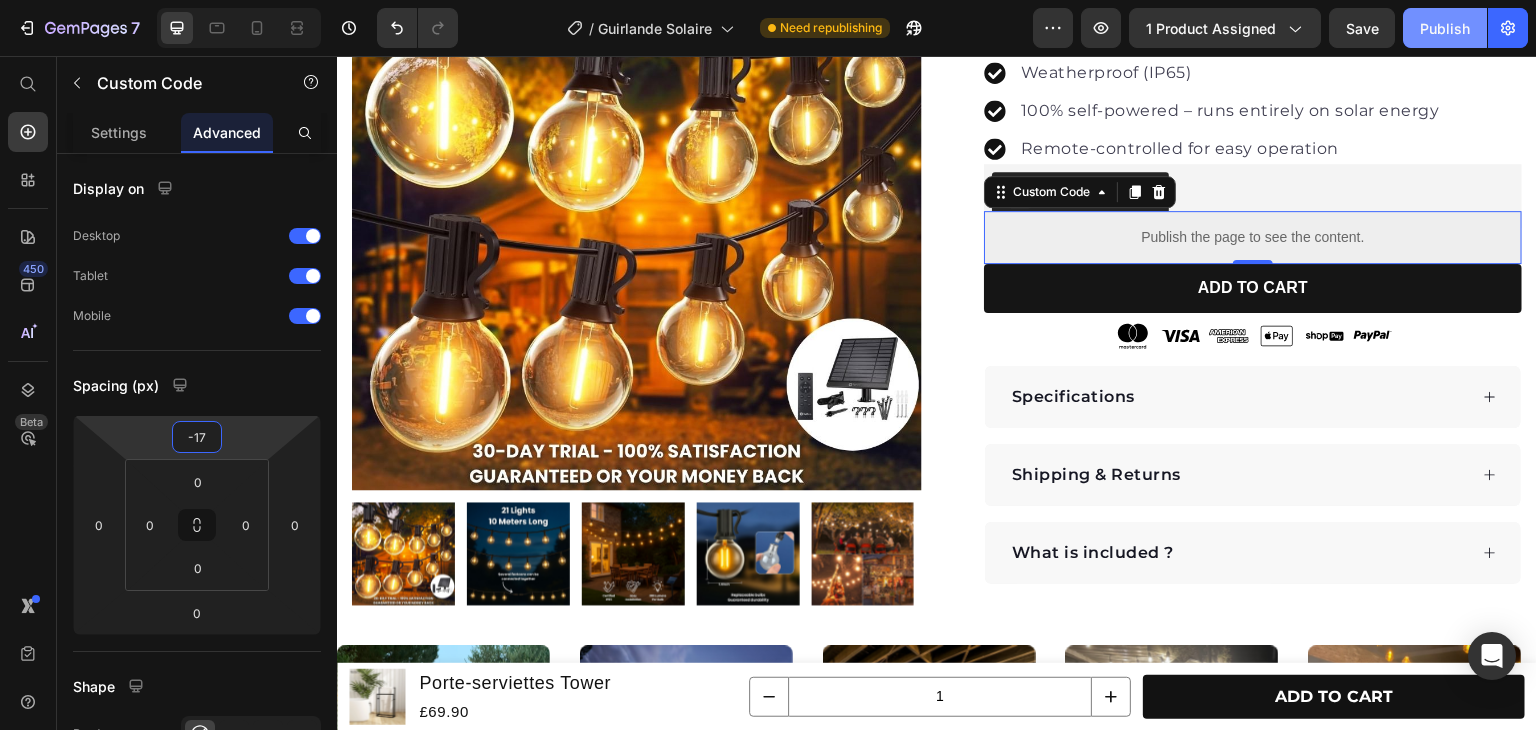 type on "-17" 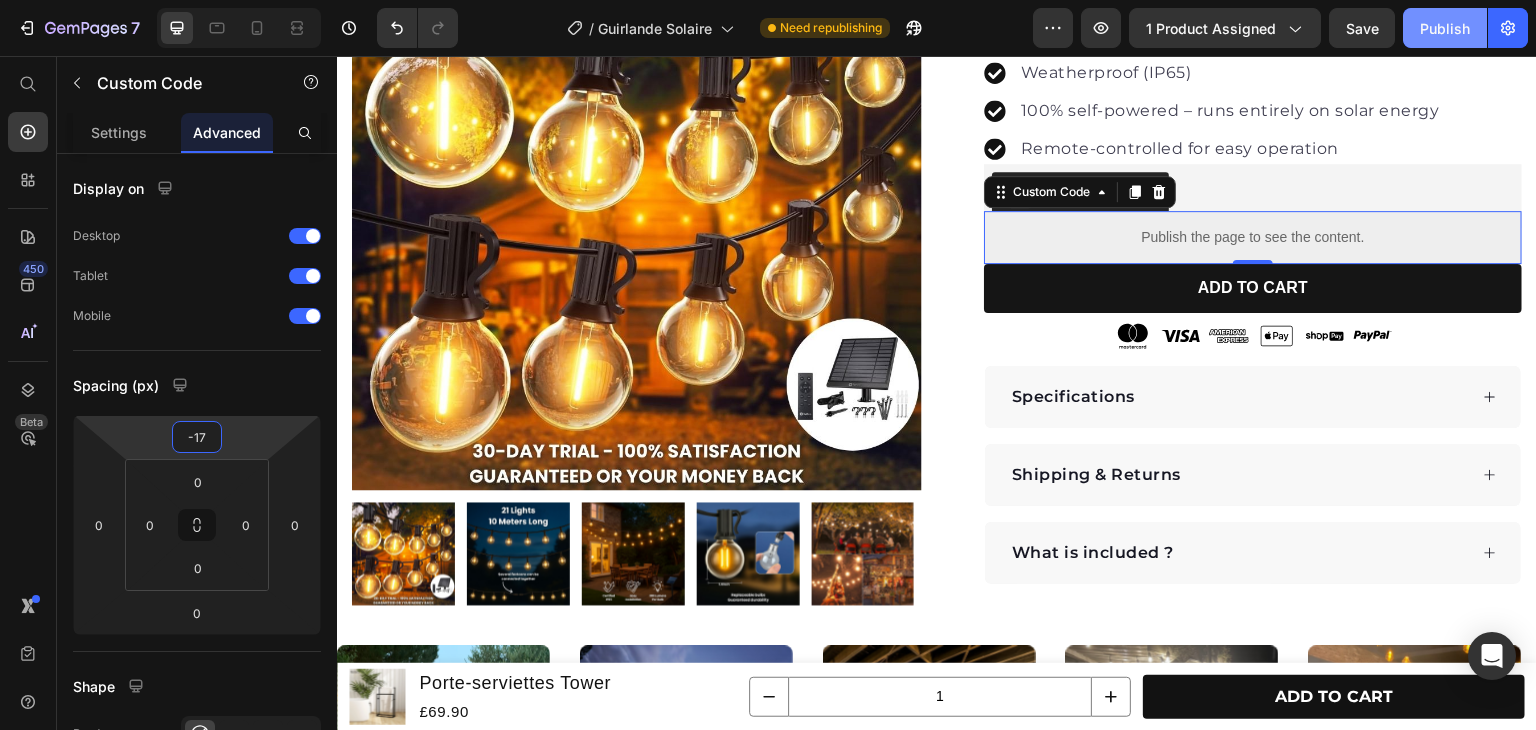 click on "Publish" 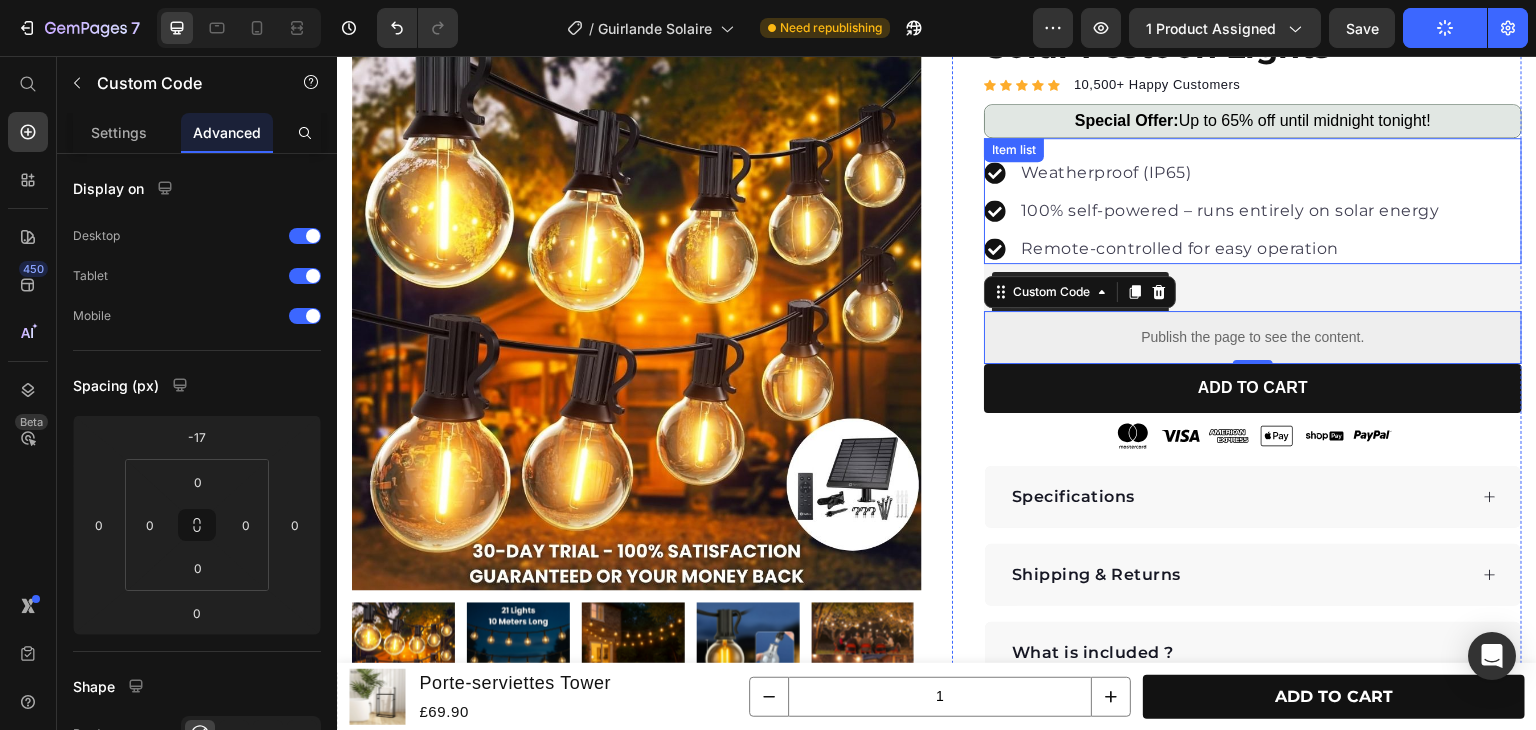 scroll, scrollTop: 0, scrollLeft: 0, axis: both 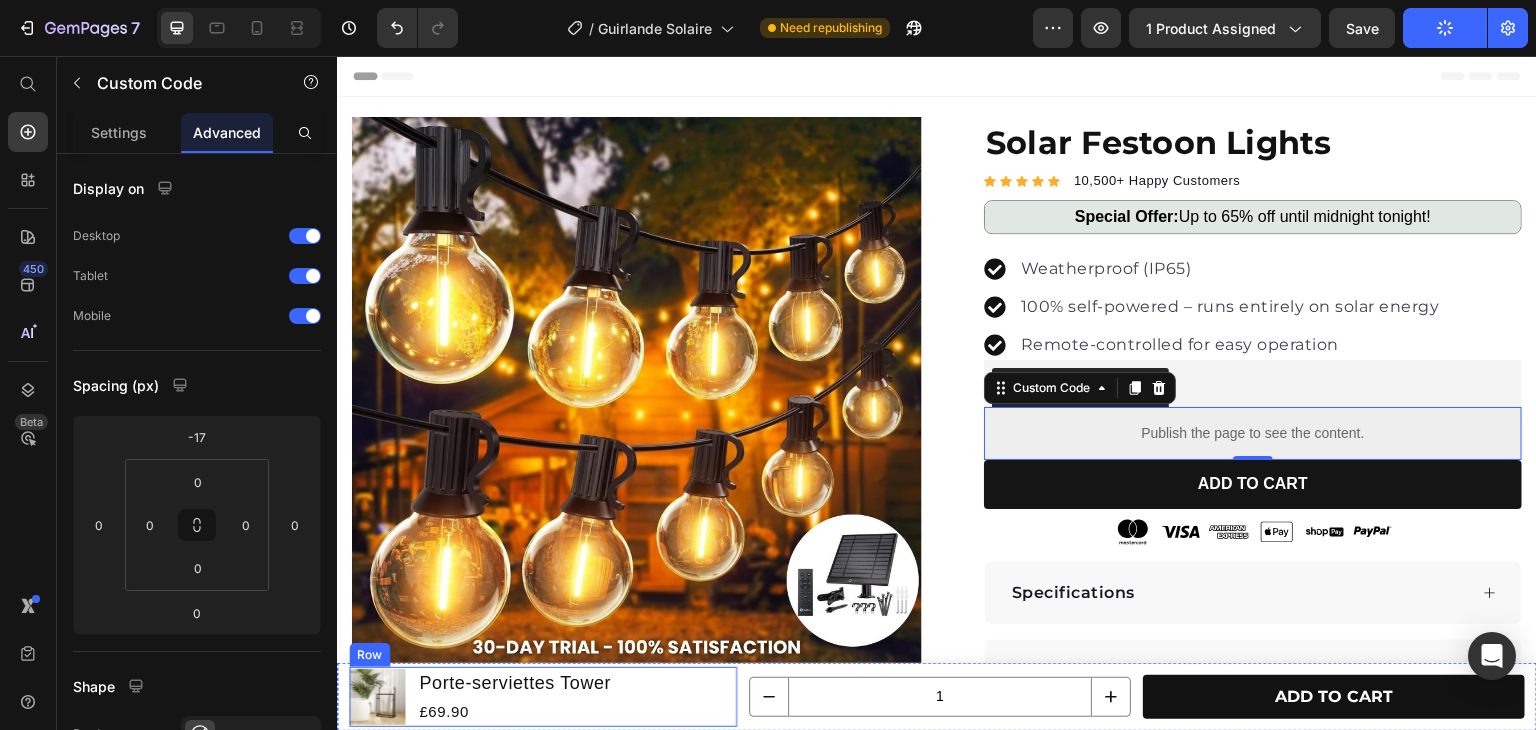 click on "Product Images Porte-serviettes Tower Product Title £69.90 Product Price Row" at bounding box center (543, 697) 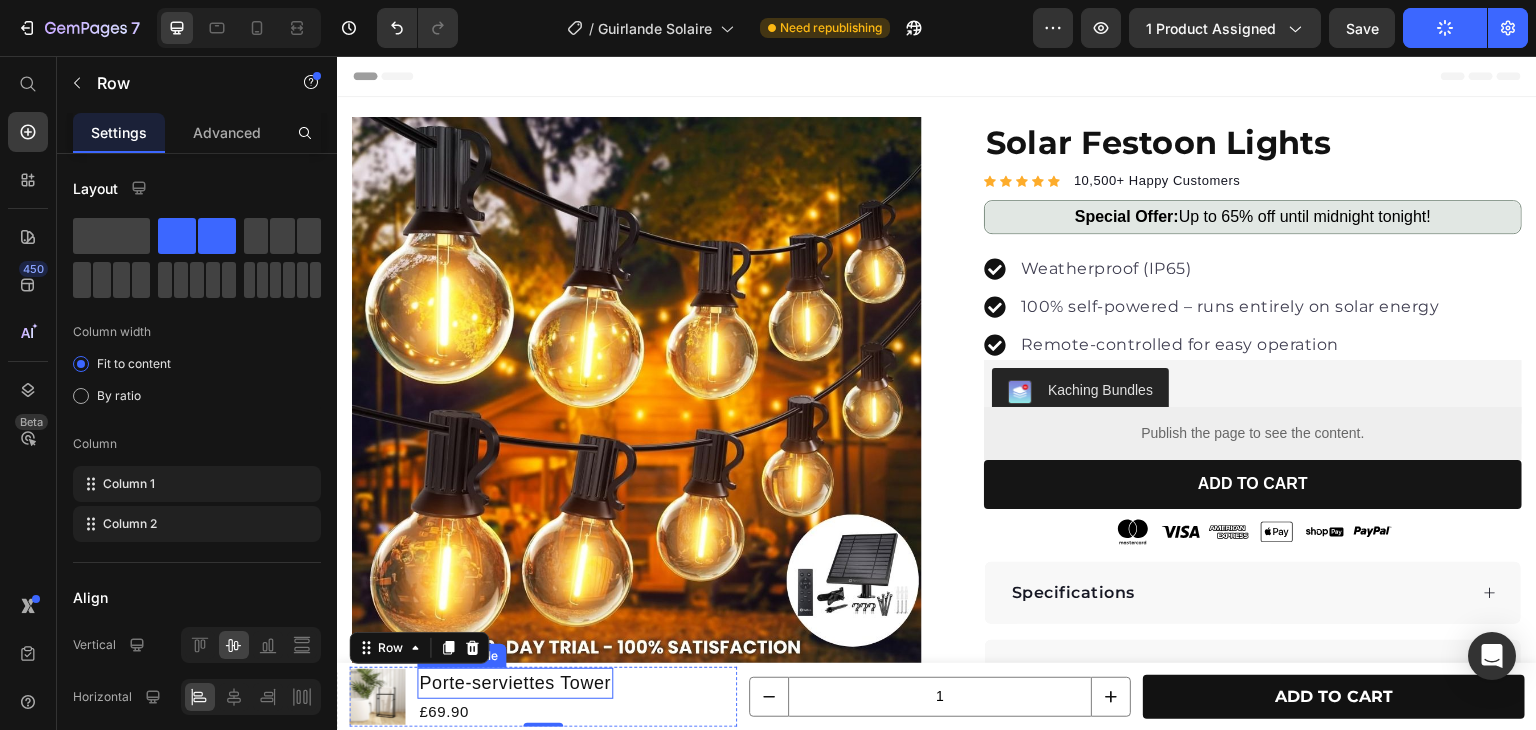 click on "Porte-serviettes Tower" at bounding box center [515, 683] 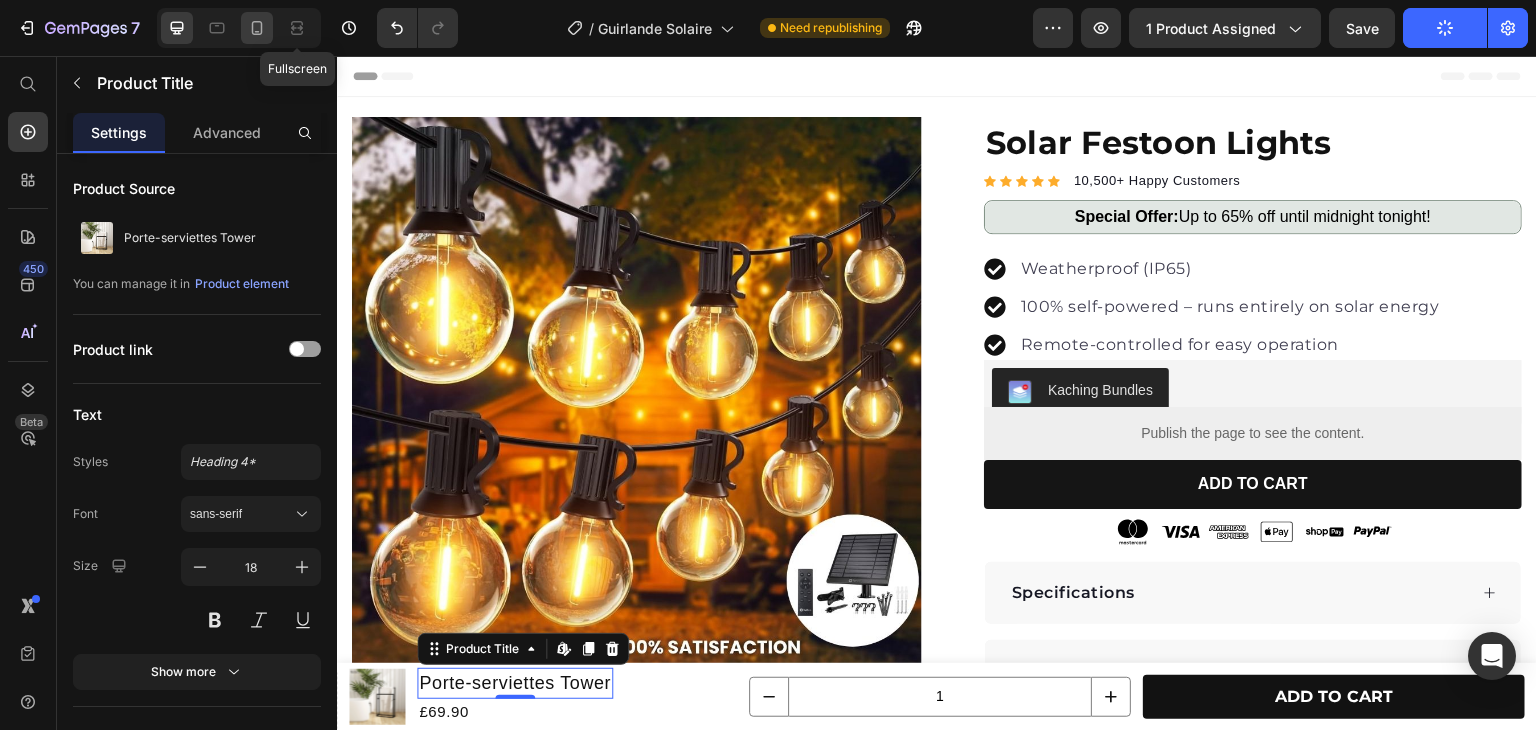 click 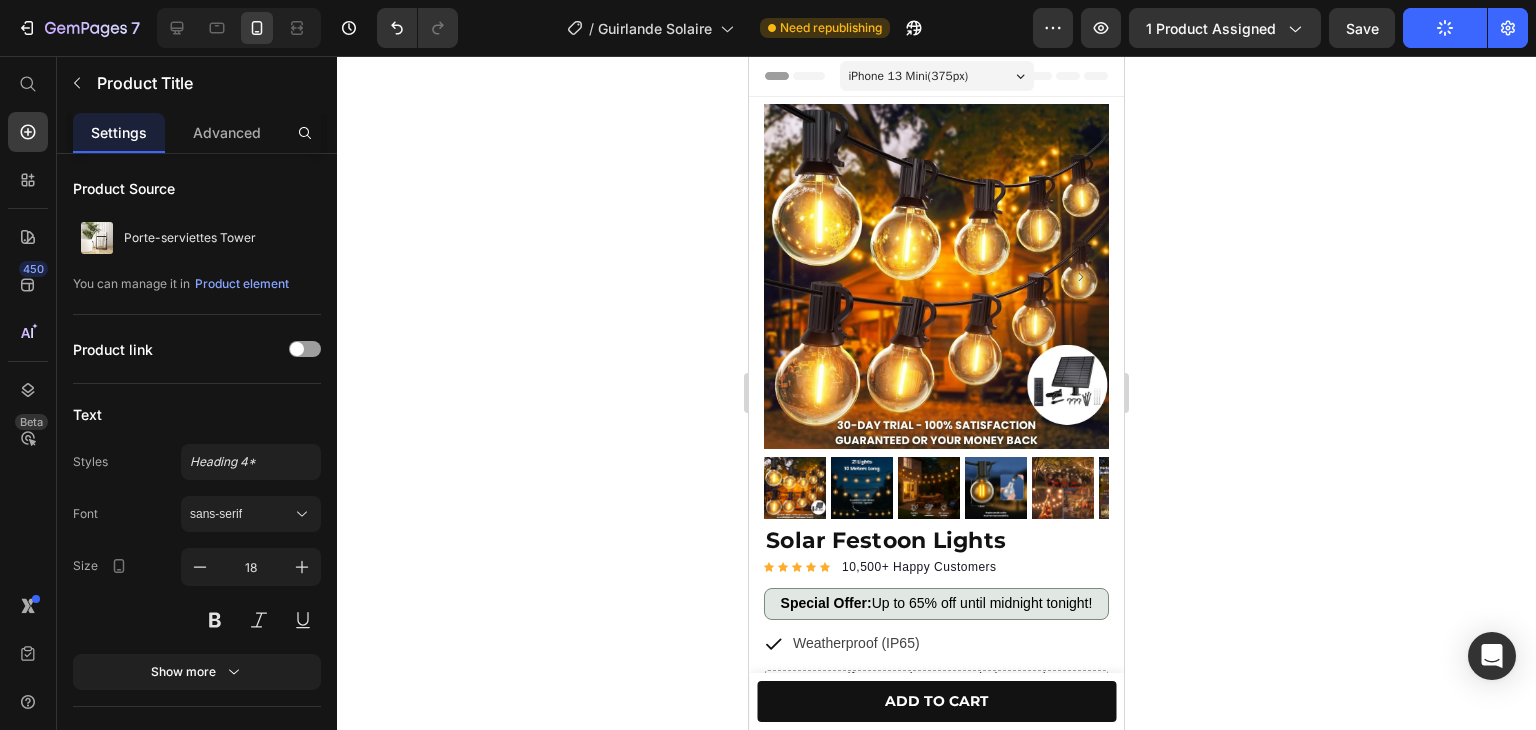 click at bounding box center (239, 28) 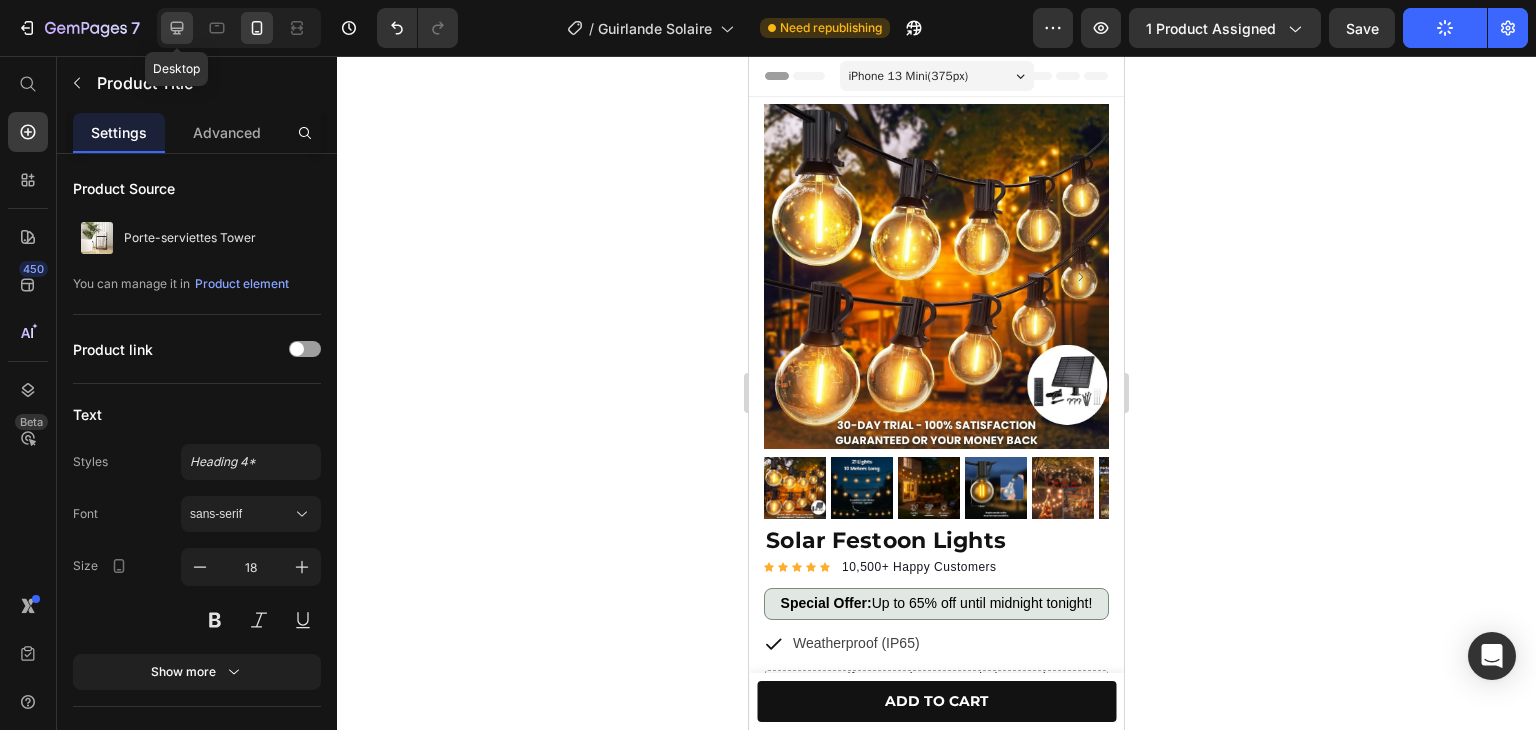 click 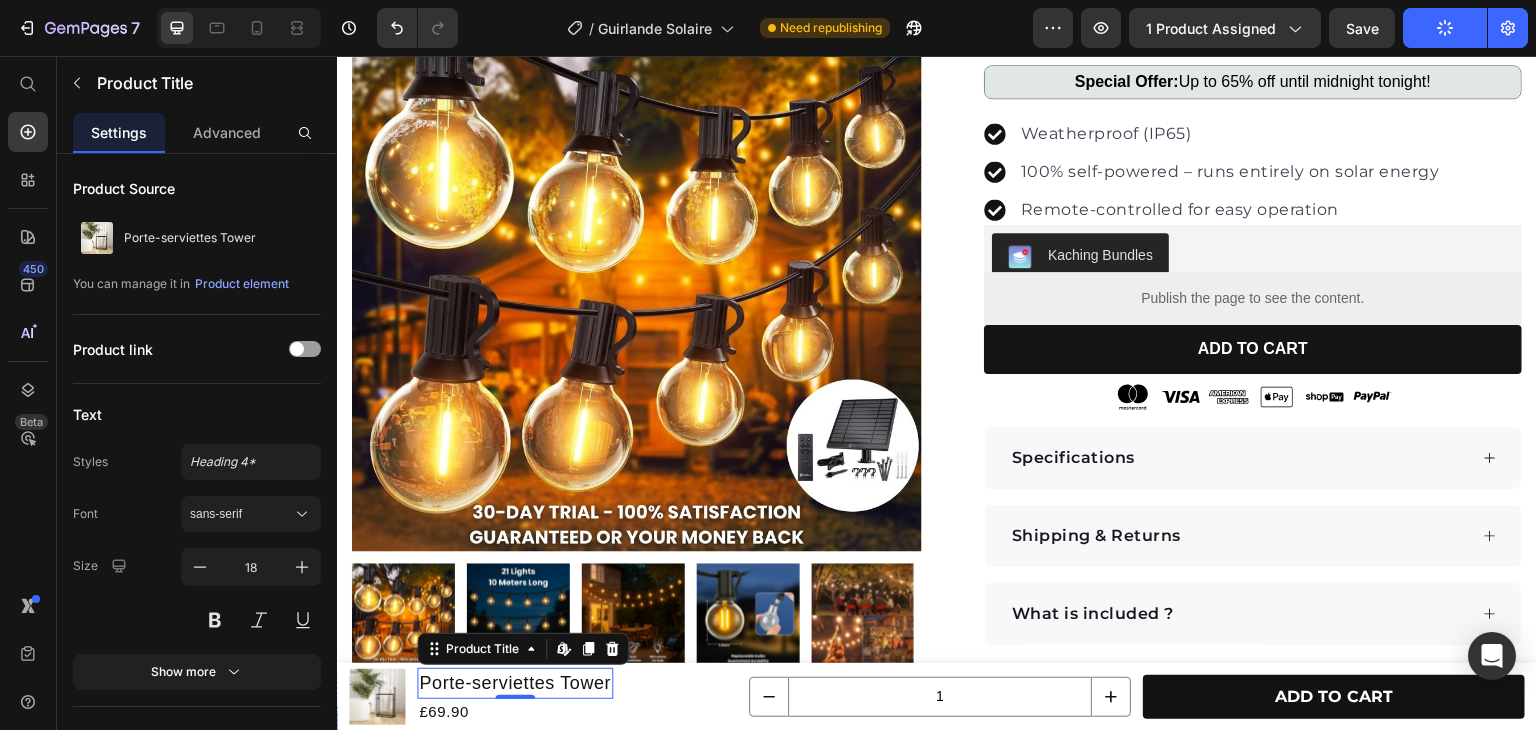scroll, scrollTop: 444, scrollLeft: 0, axis: vertical 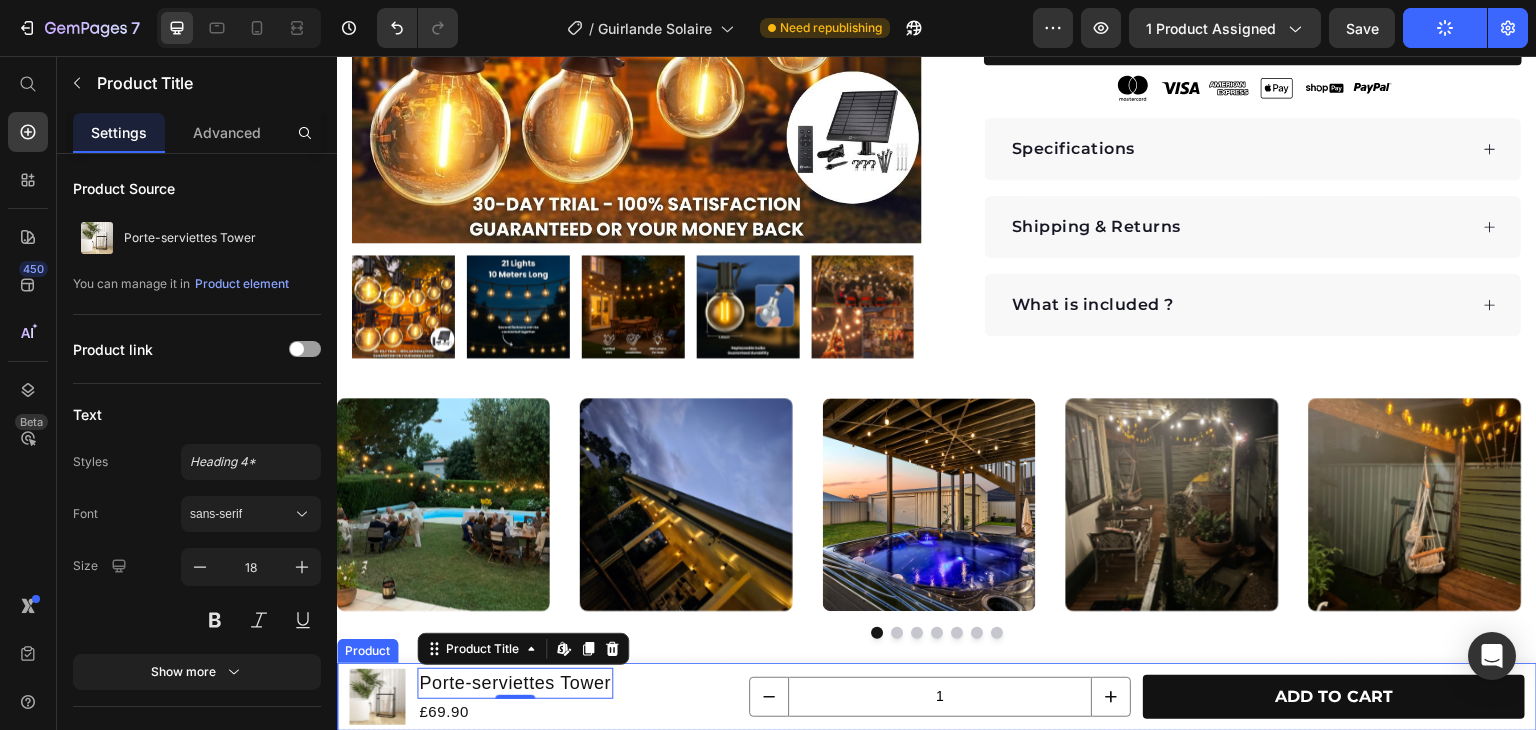 click on "1 Product Quantity ADD TO CART Product Cart Button Row" at bounding box center [1137, 697] 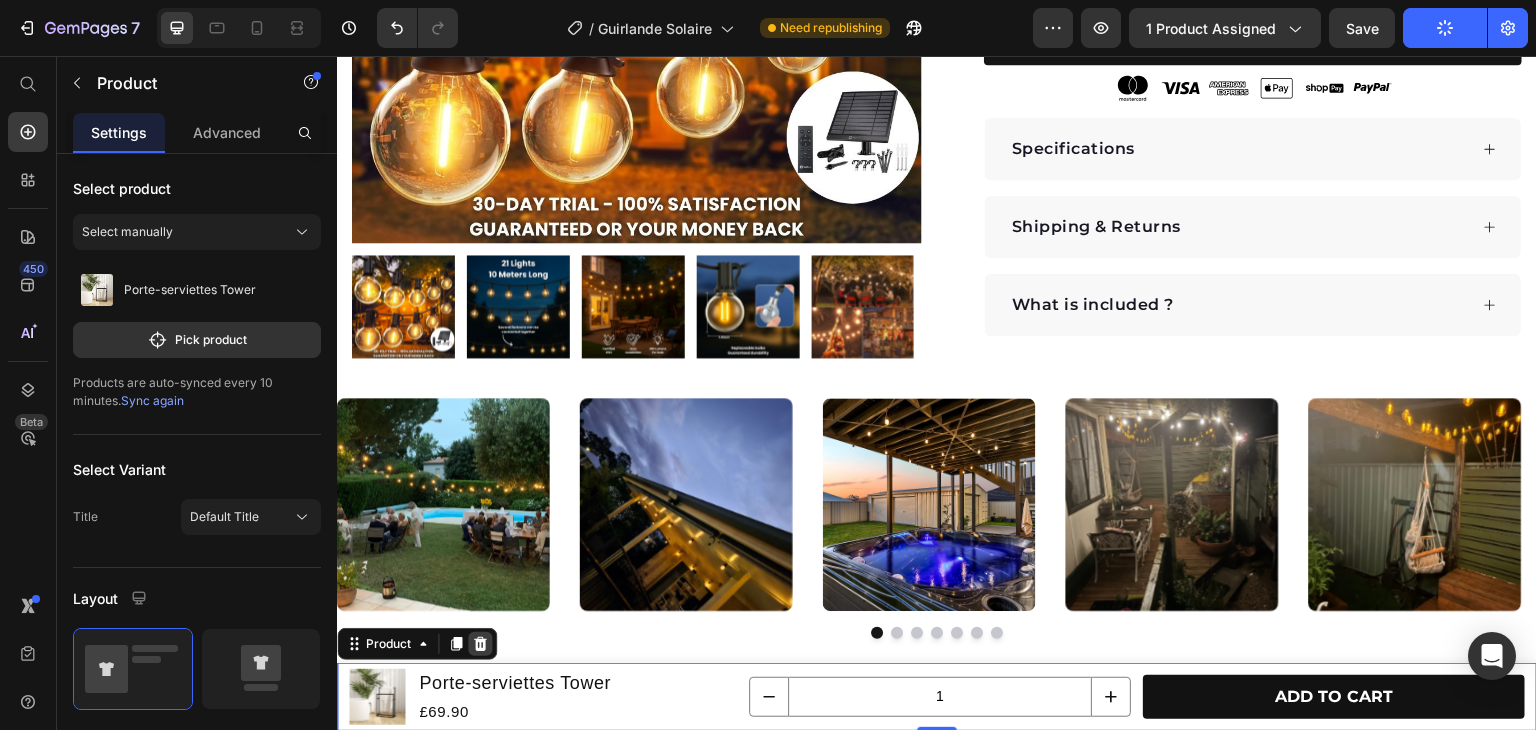 click 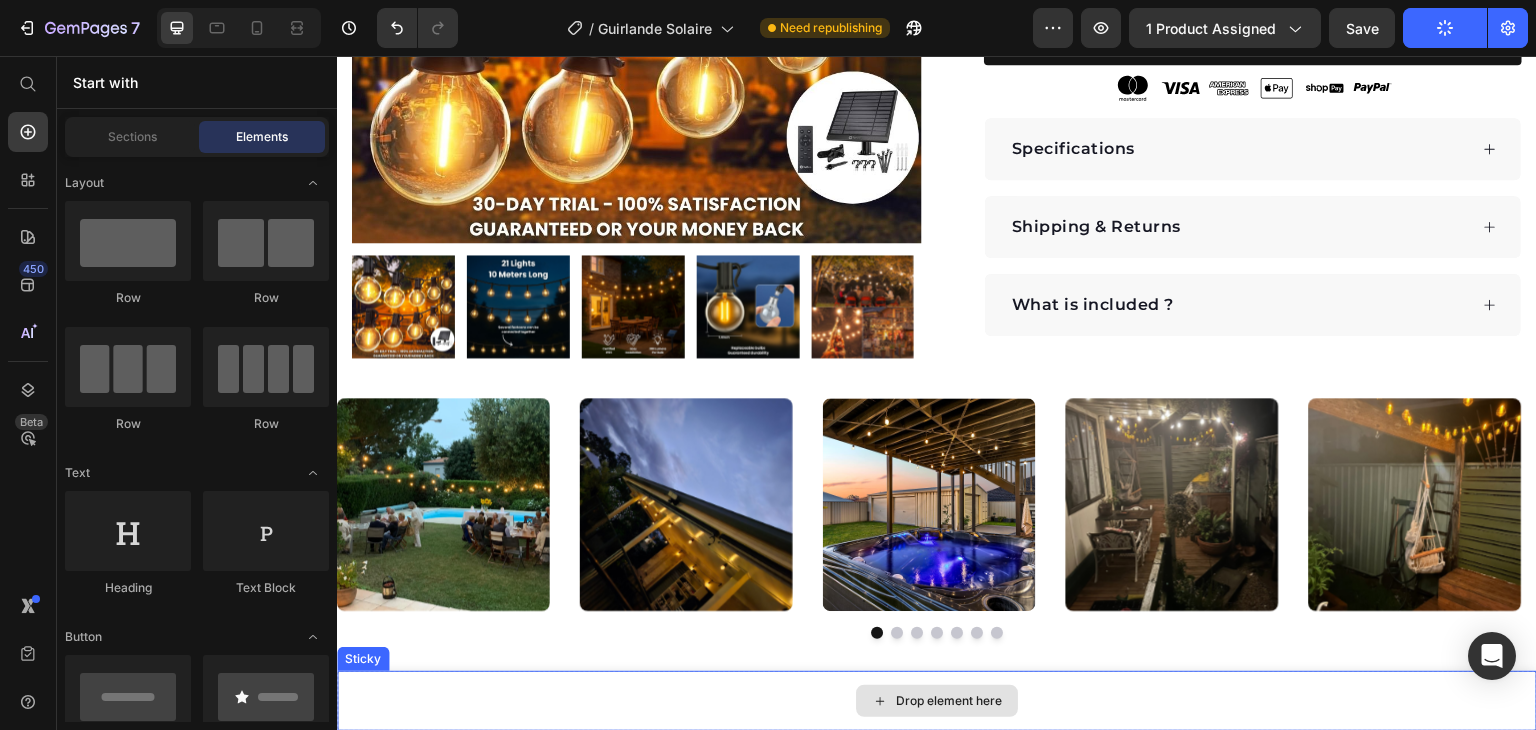 click on "Drop element here" at bounding box center (937, 701) 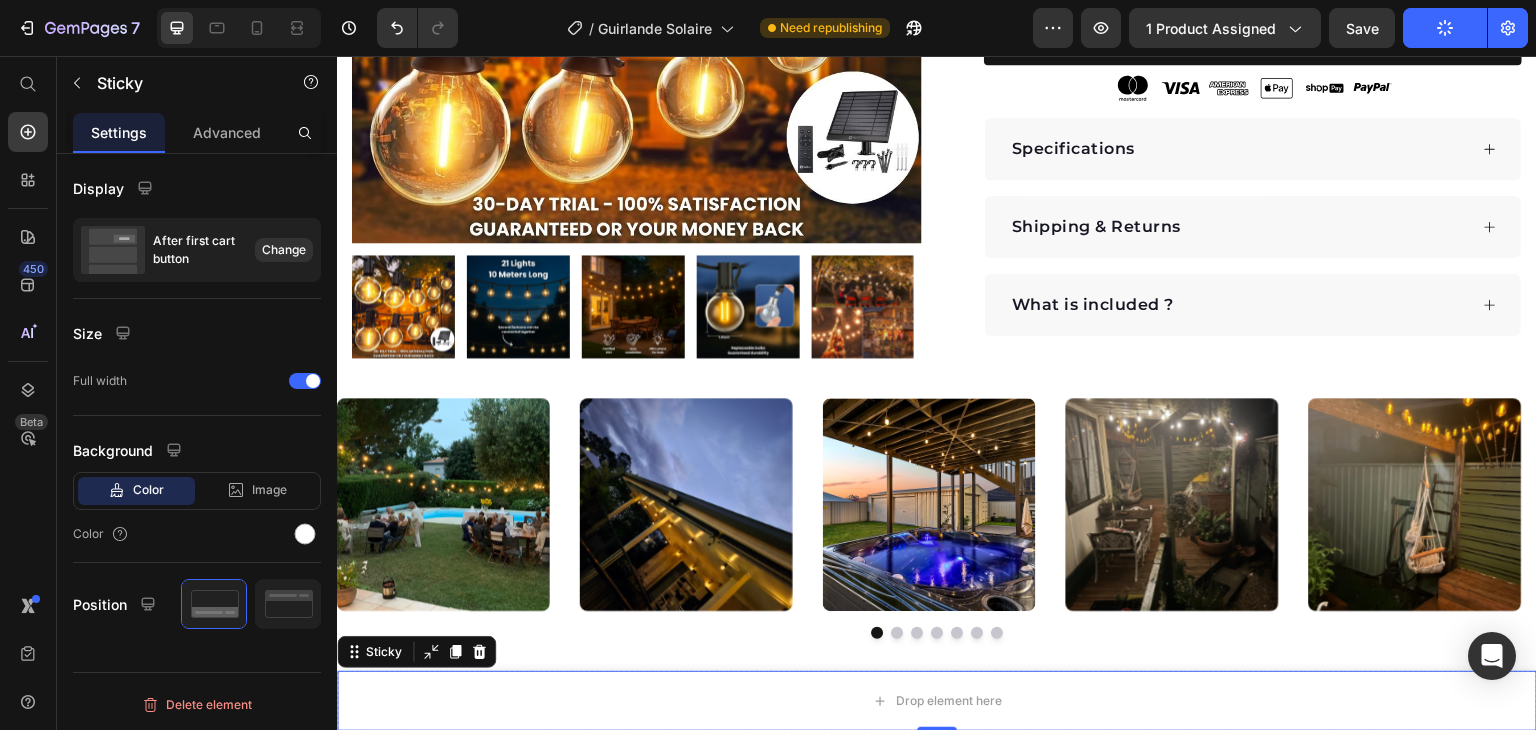 click 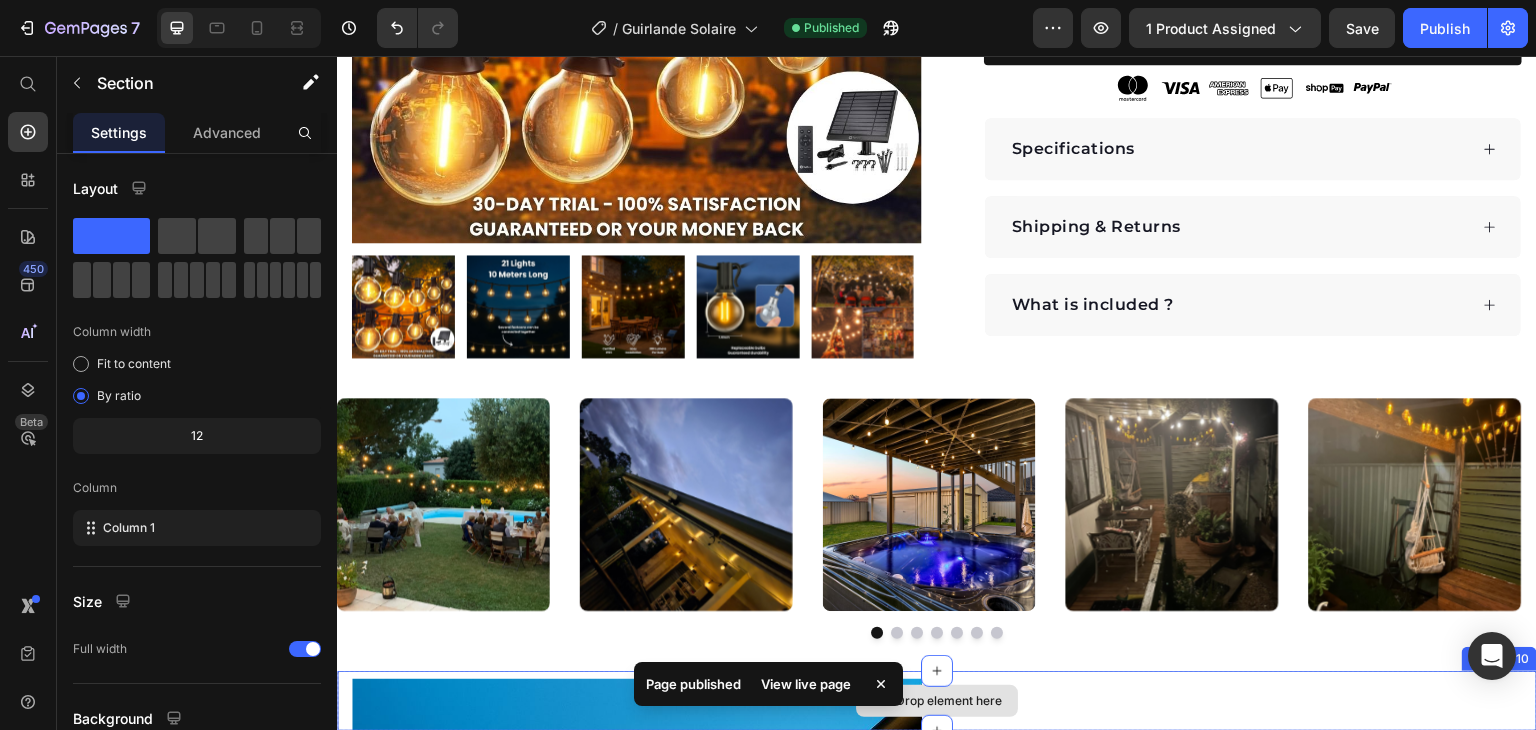 click on "Drop element here" at bounding box center (937, 701) 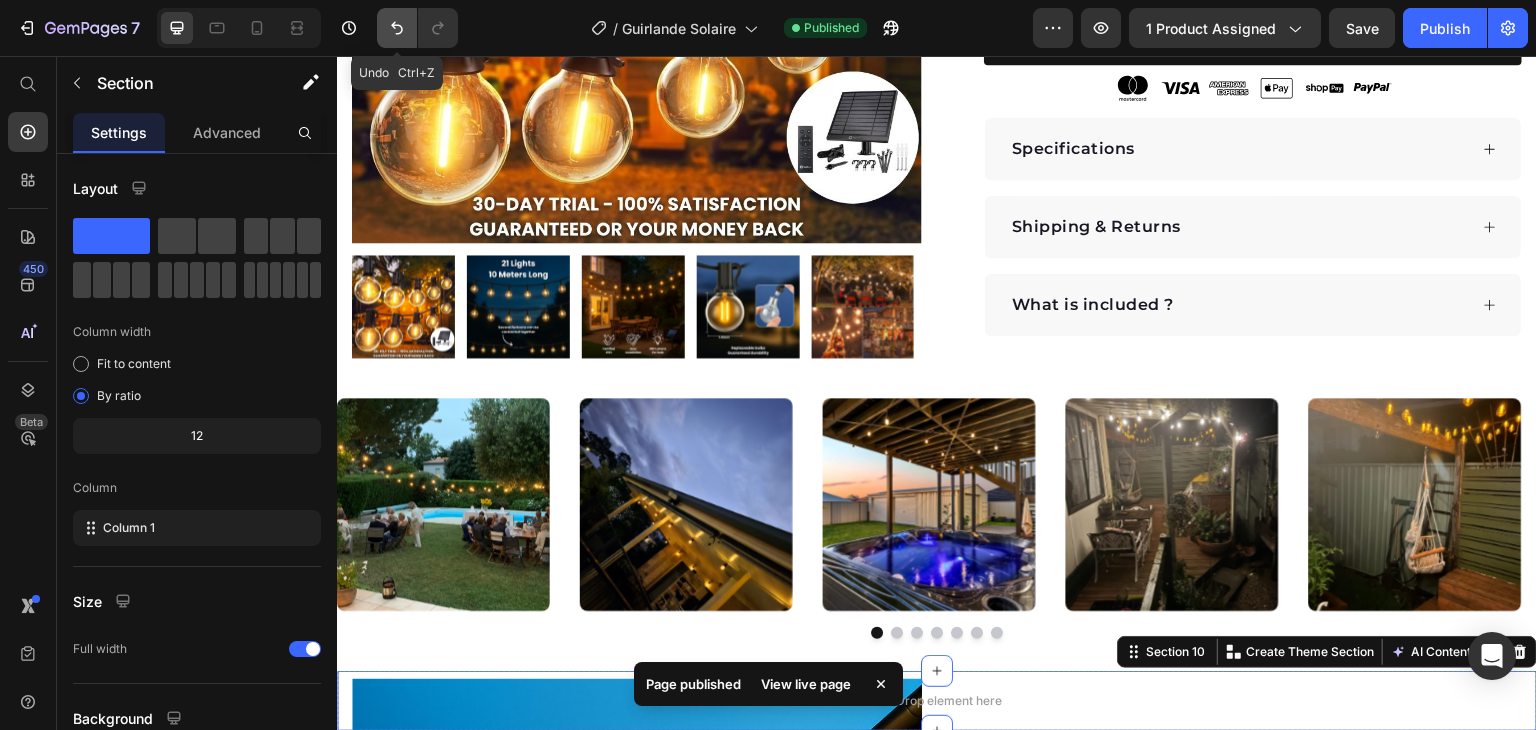 click 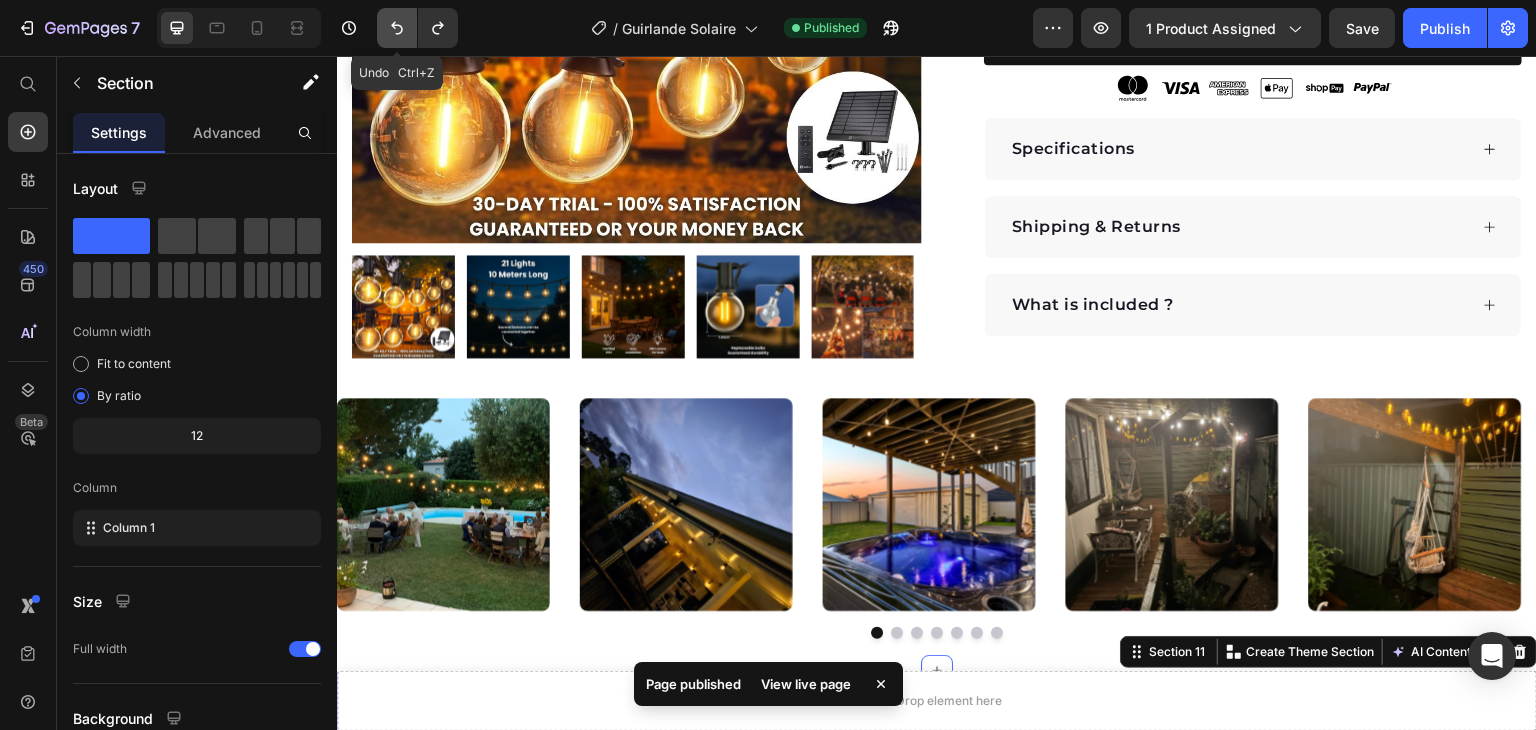 click 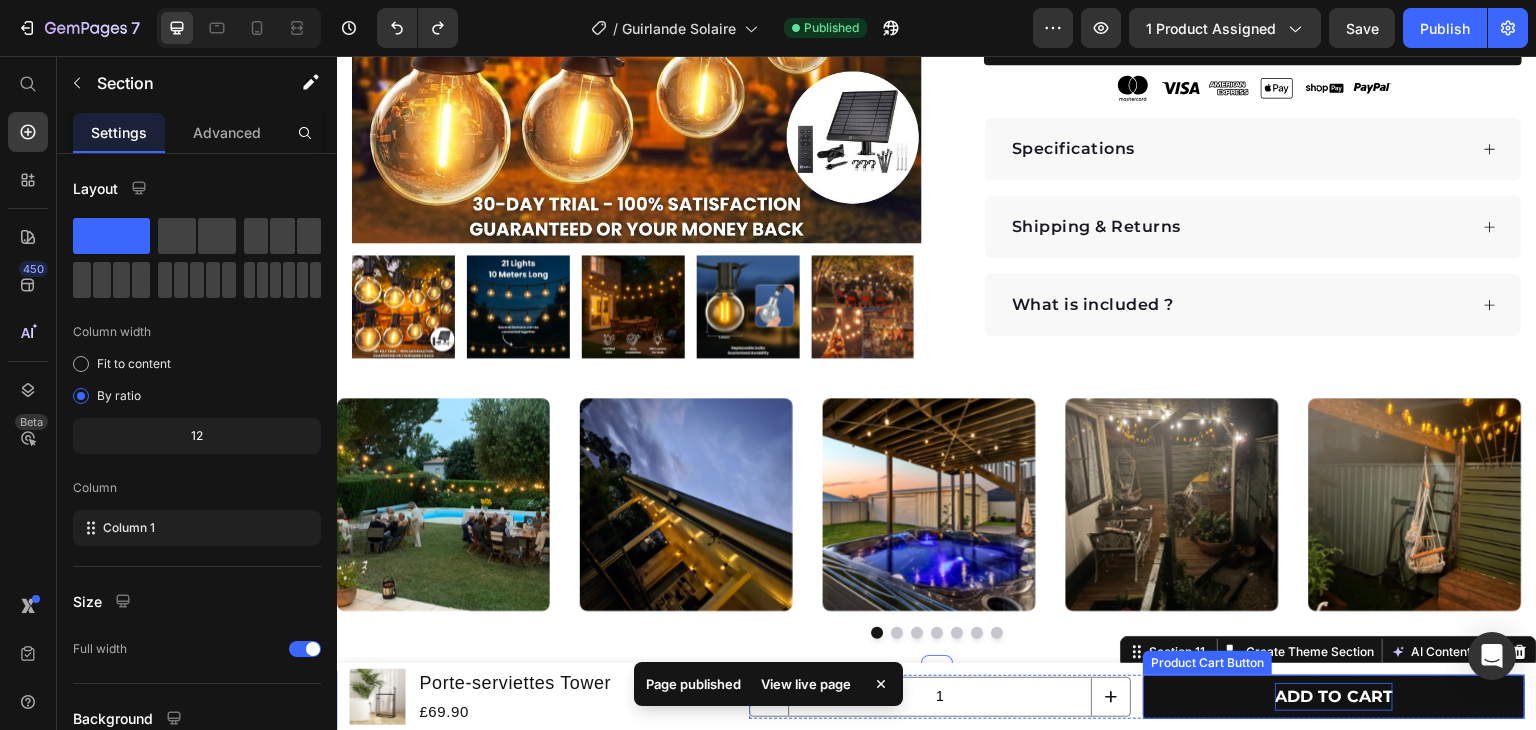 click on "ADD TO CART" at bounding box center (1334, 697) 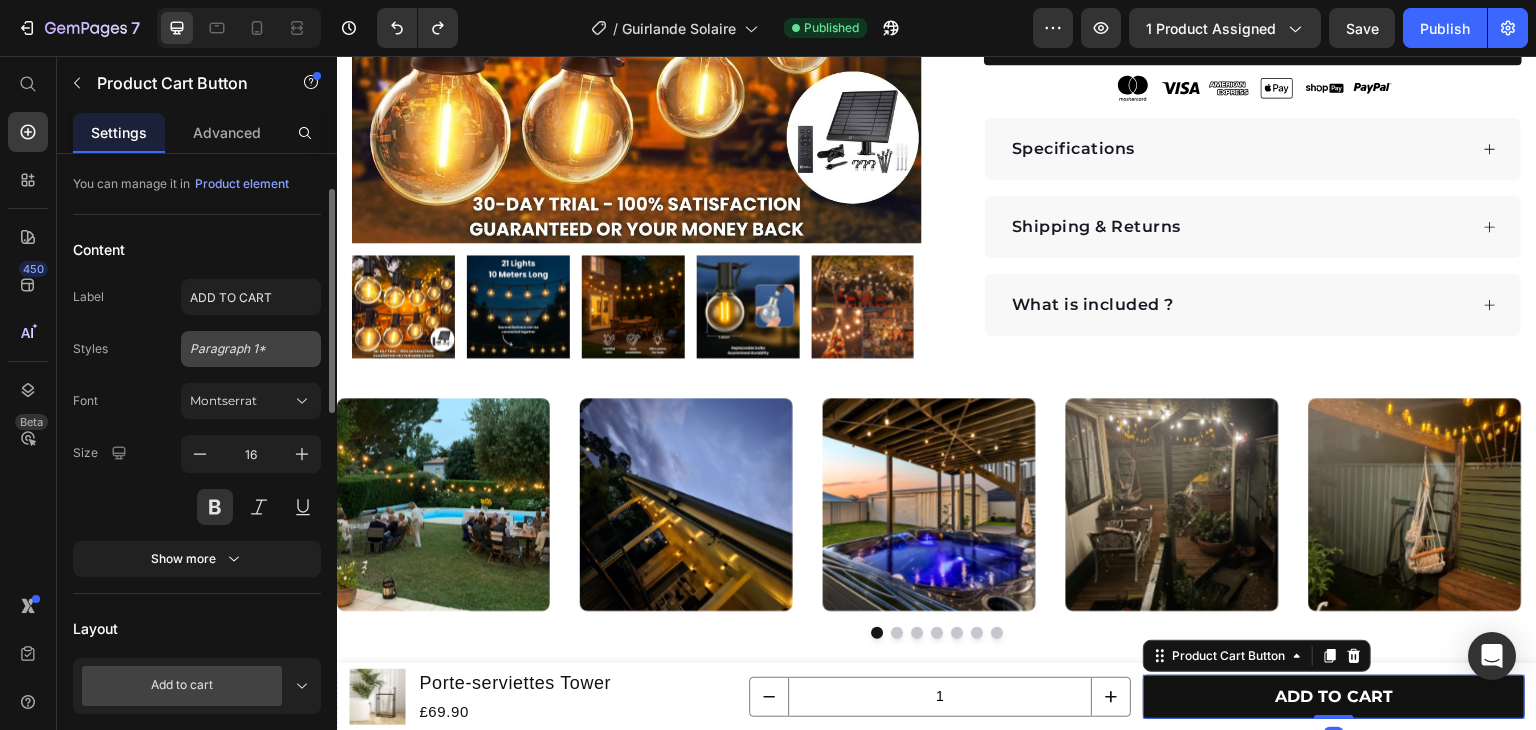 scroll, scrollTop: 200, scrollLeft: 0, axis: vertical 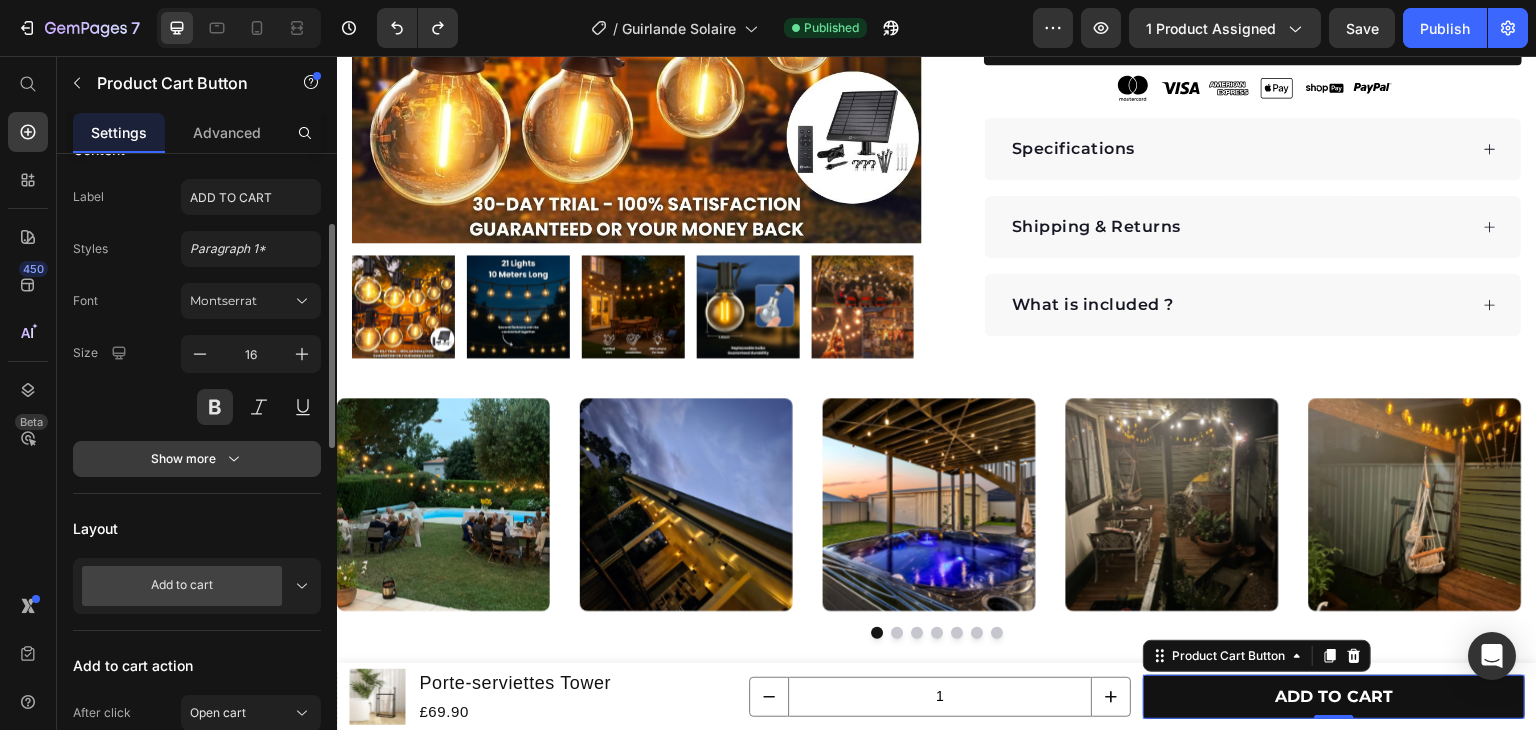 click on "Show more" at bounding box center (197, 459) 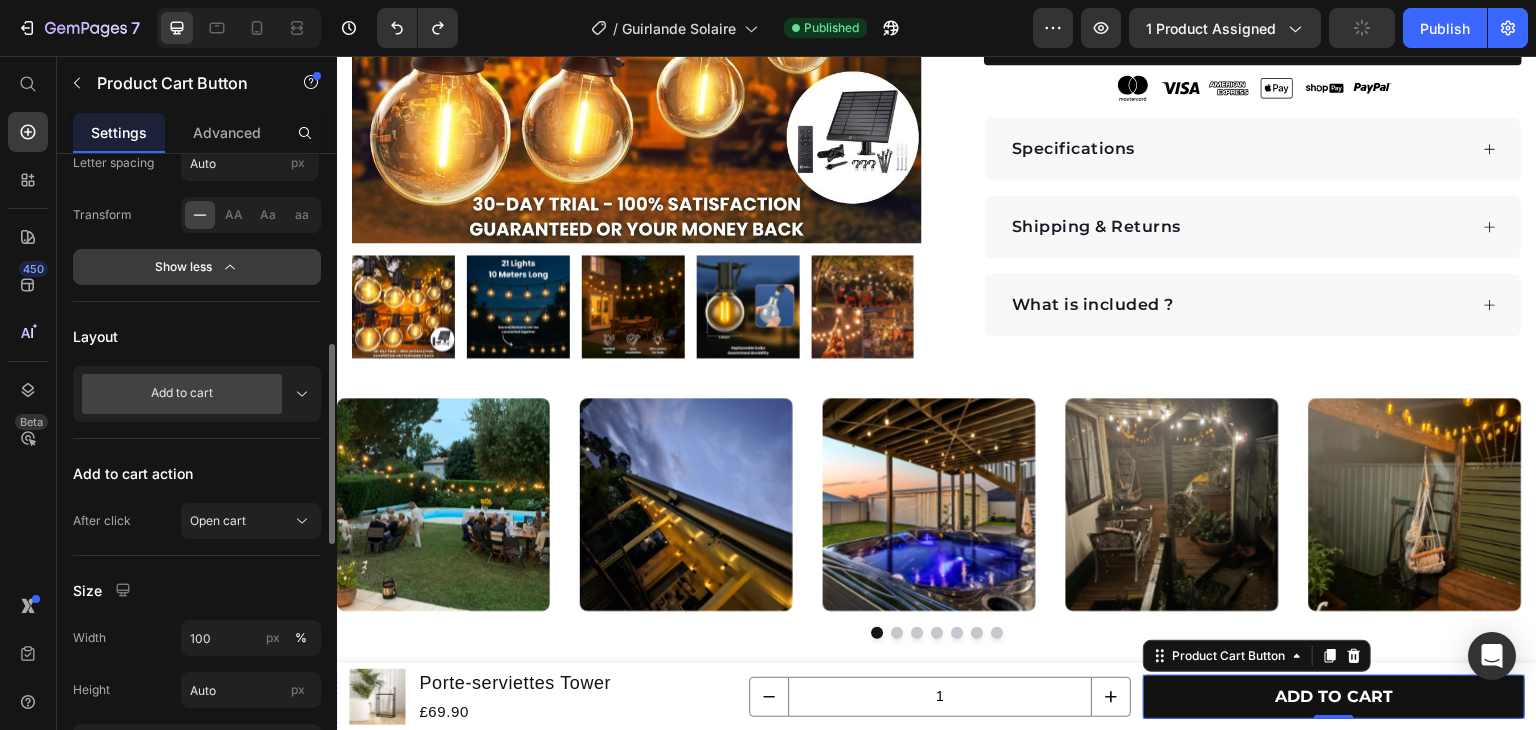 scroll, scrollTop: 800, scrollLeft: 0, axis: vertical 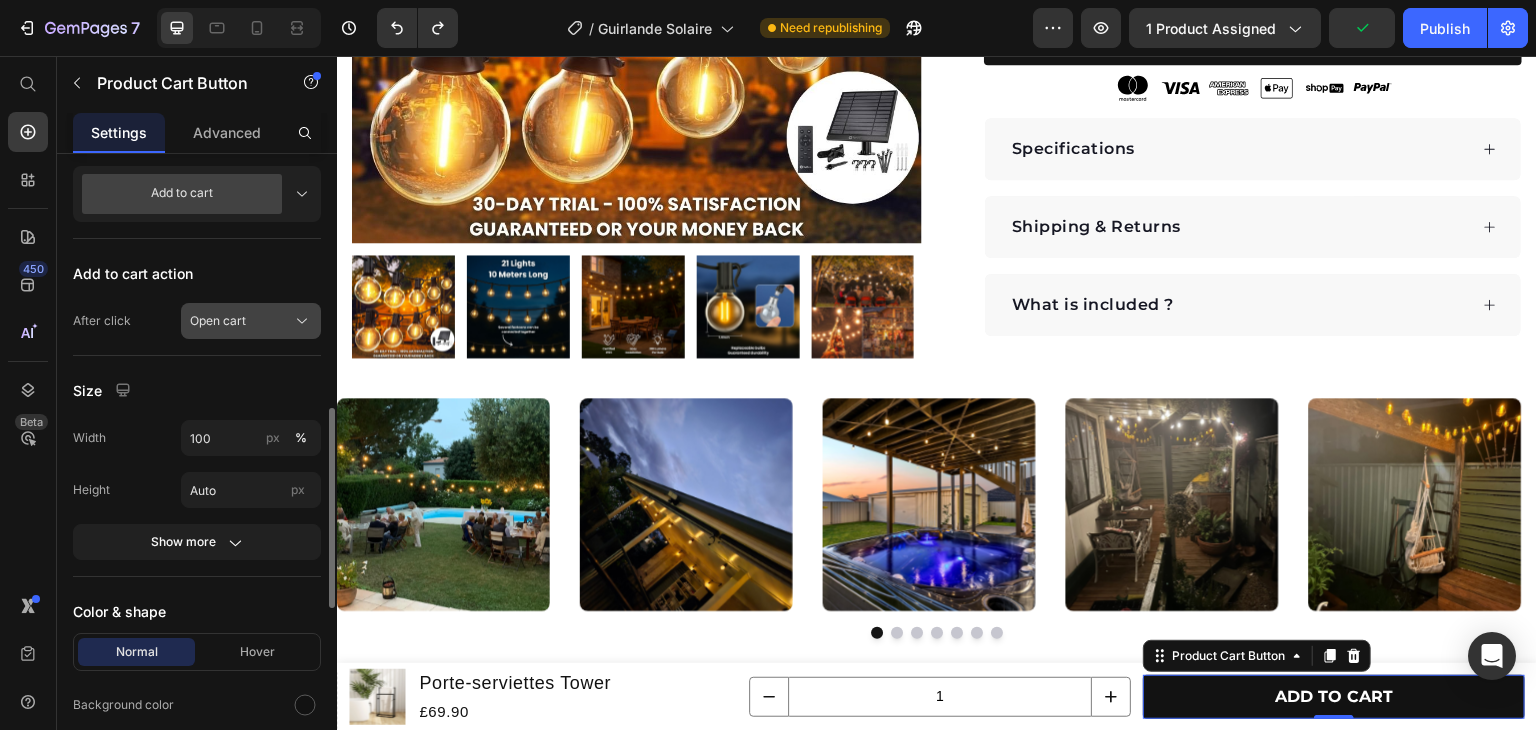 click on "Open cart" at bounding box center (251, 321) 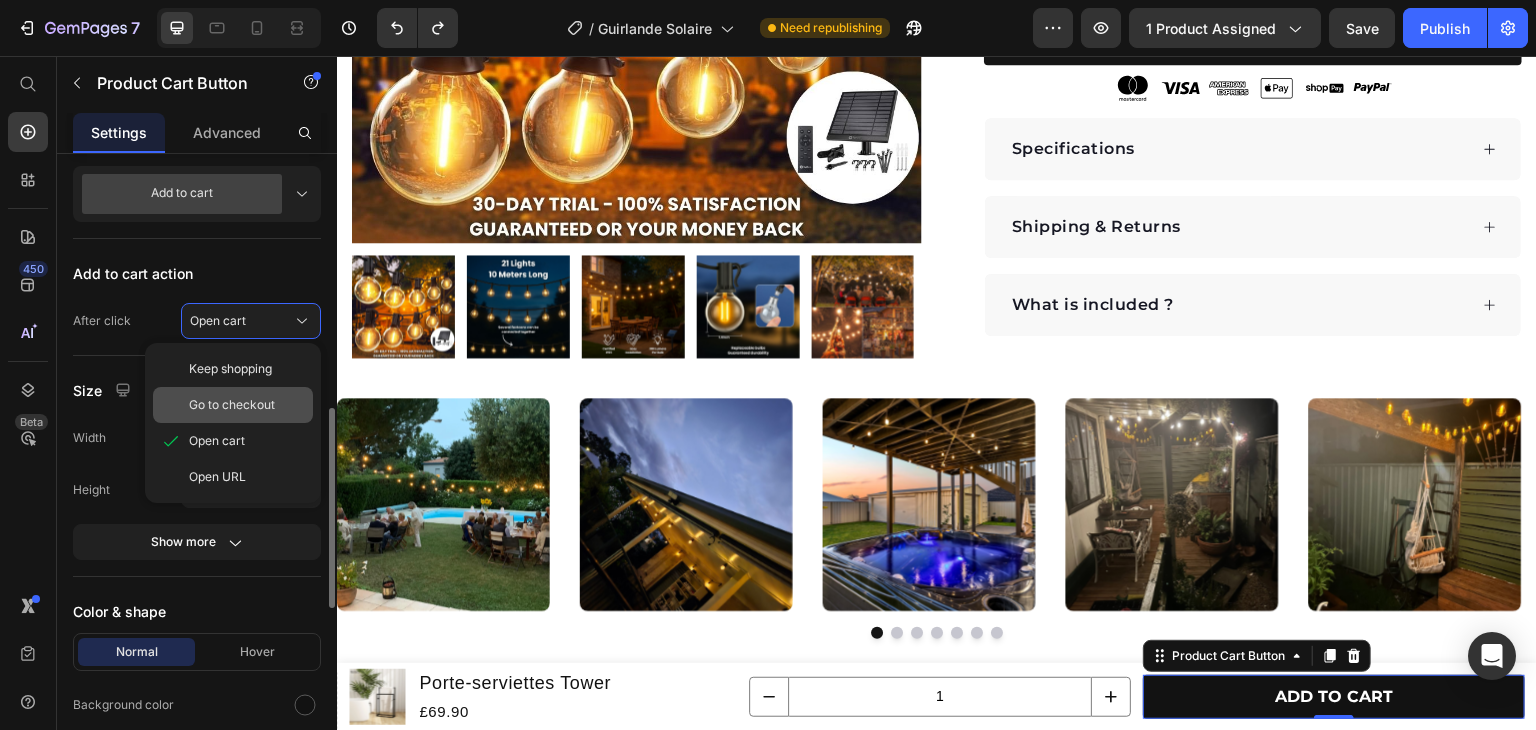 click on "Go to checkout" at bounding box center (232, 405) 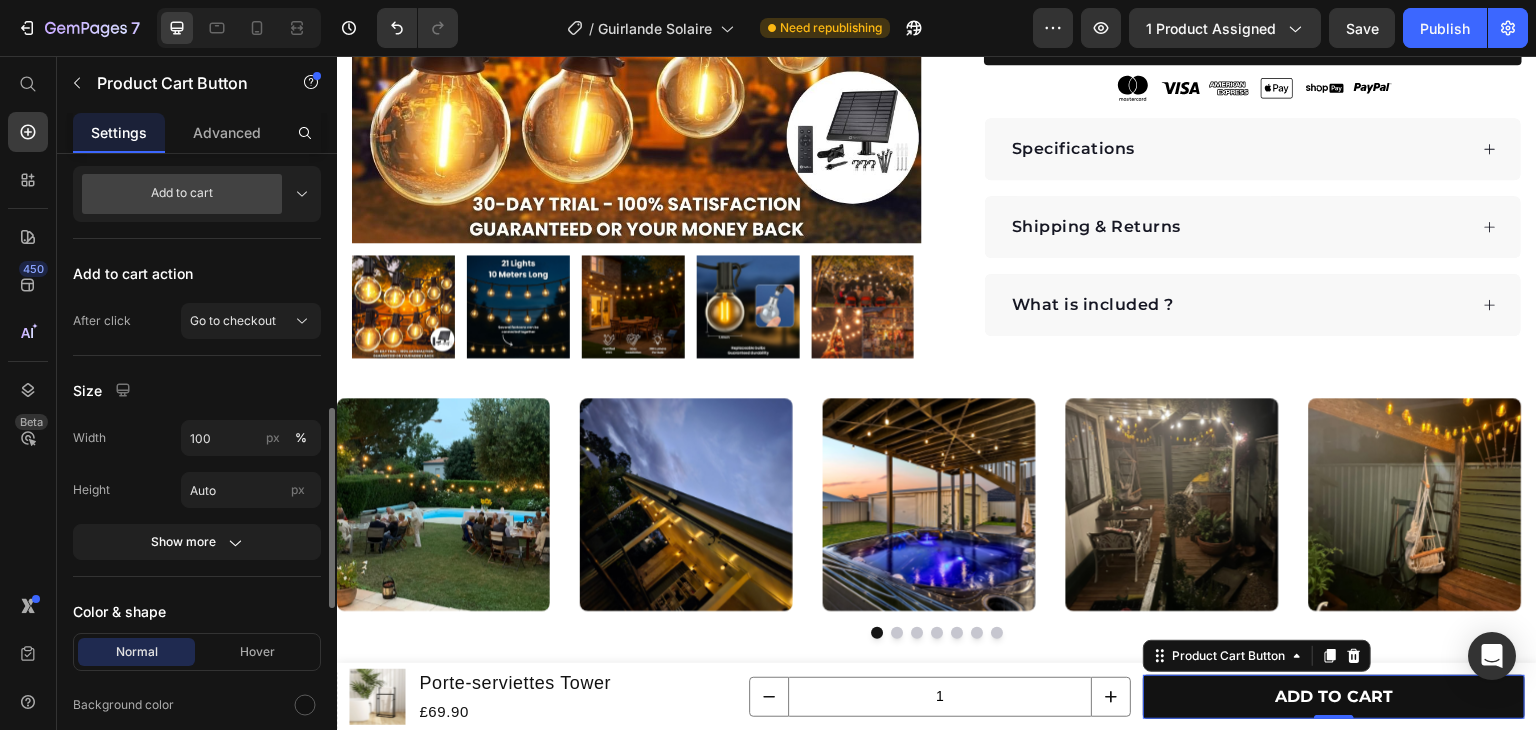 click on "Add to cart action" at bounding box center (197, 273) 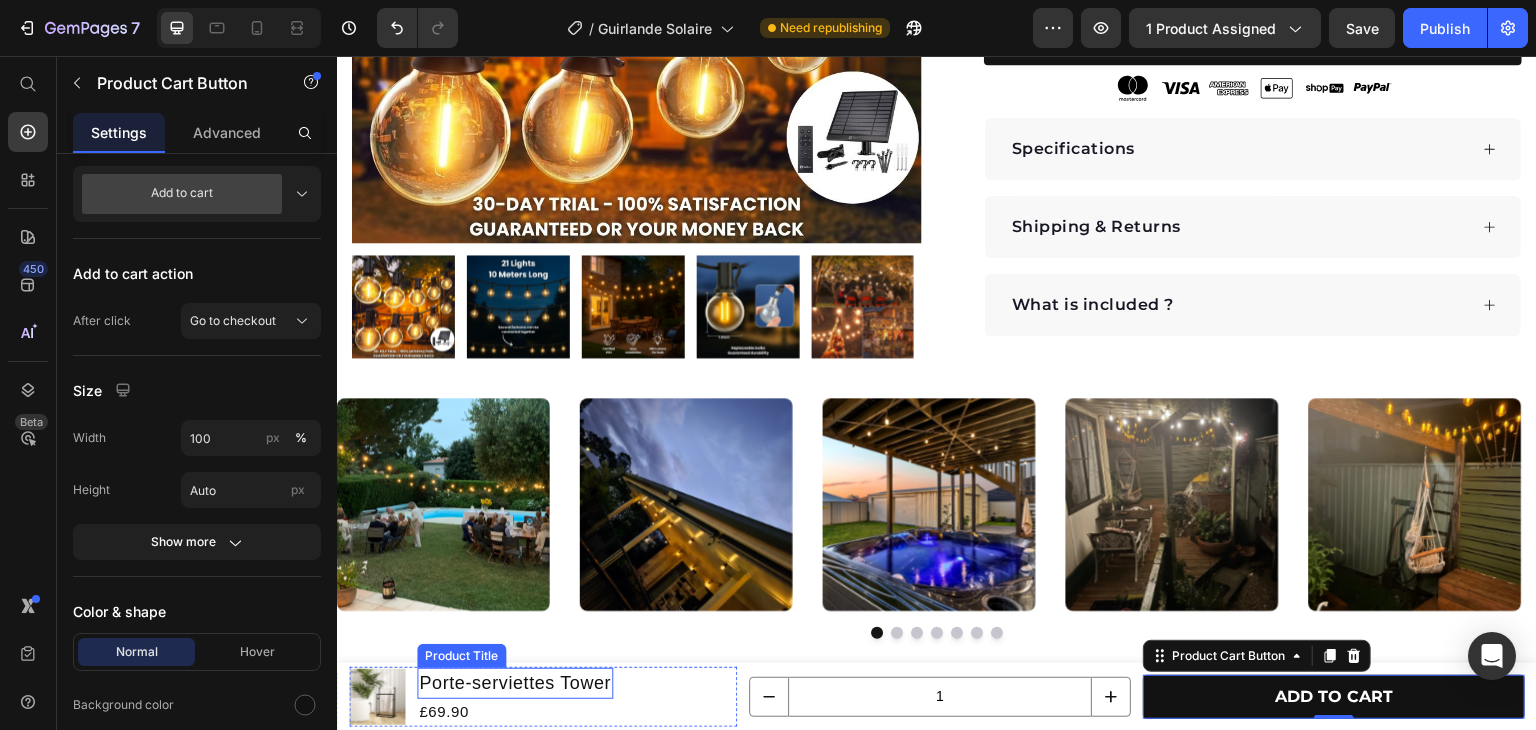 click on "Porte-serviettes Tower" at bounding box center (515, 683) 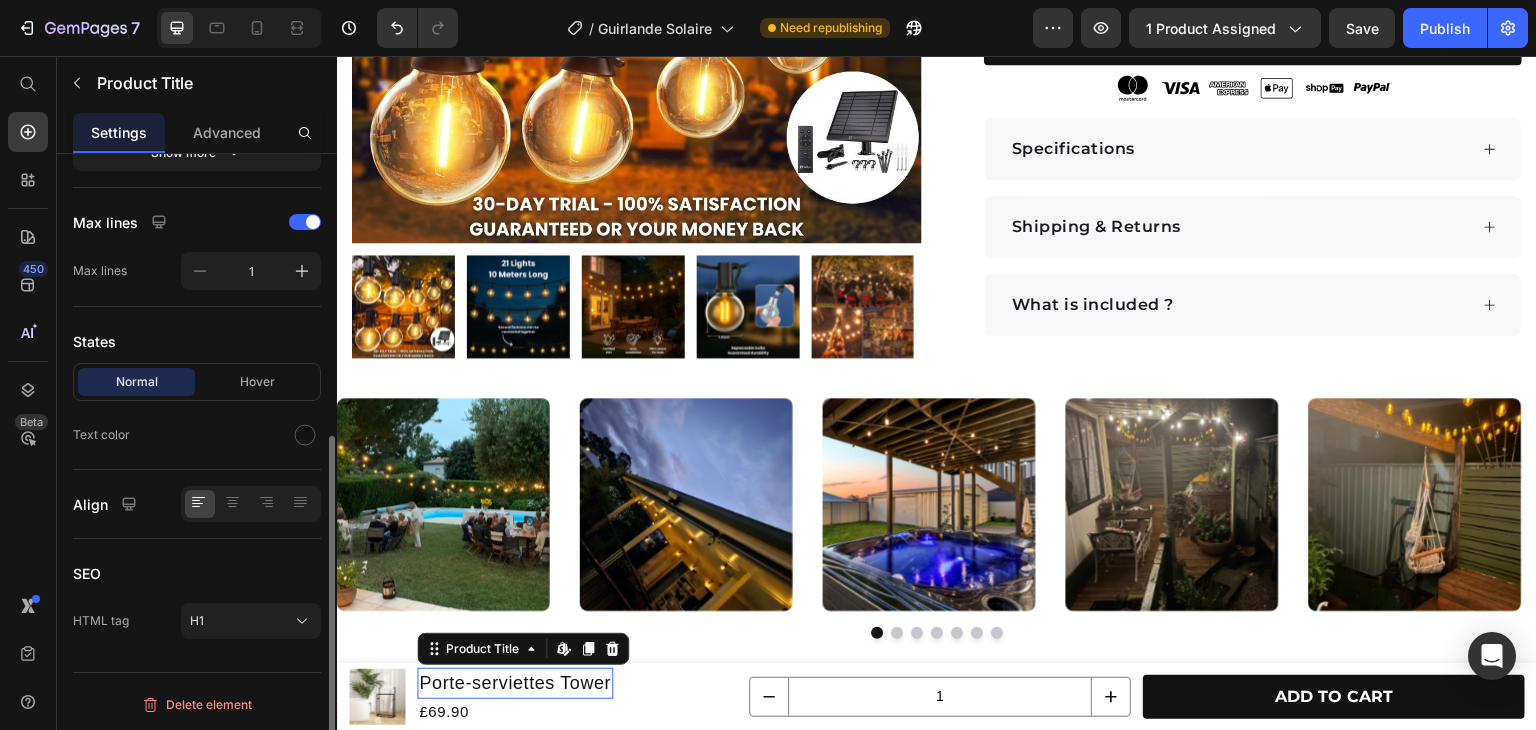 scroll, scrollTop: 0, scrollLeft: 0, axis: both 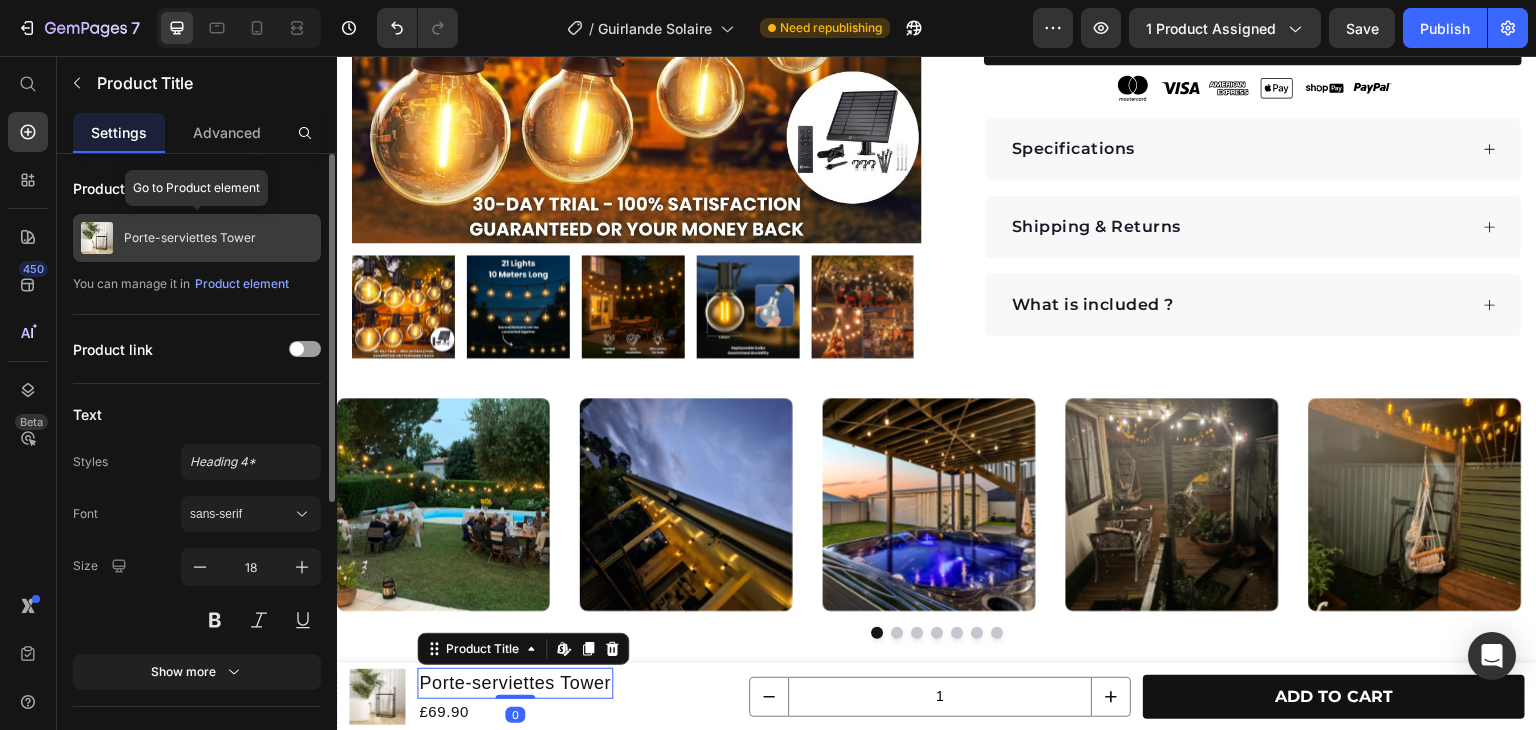 click on "Porte-serviettes Tower" at bounding box center [190, 238] 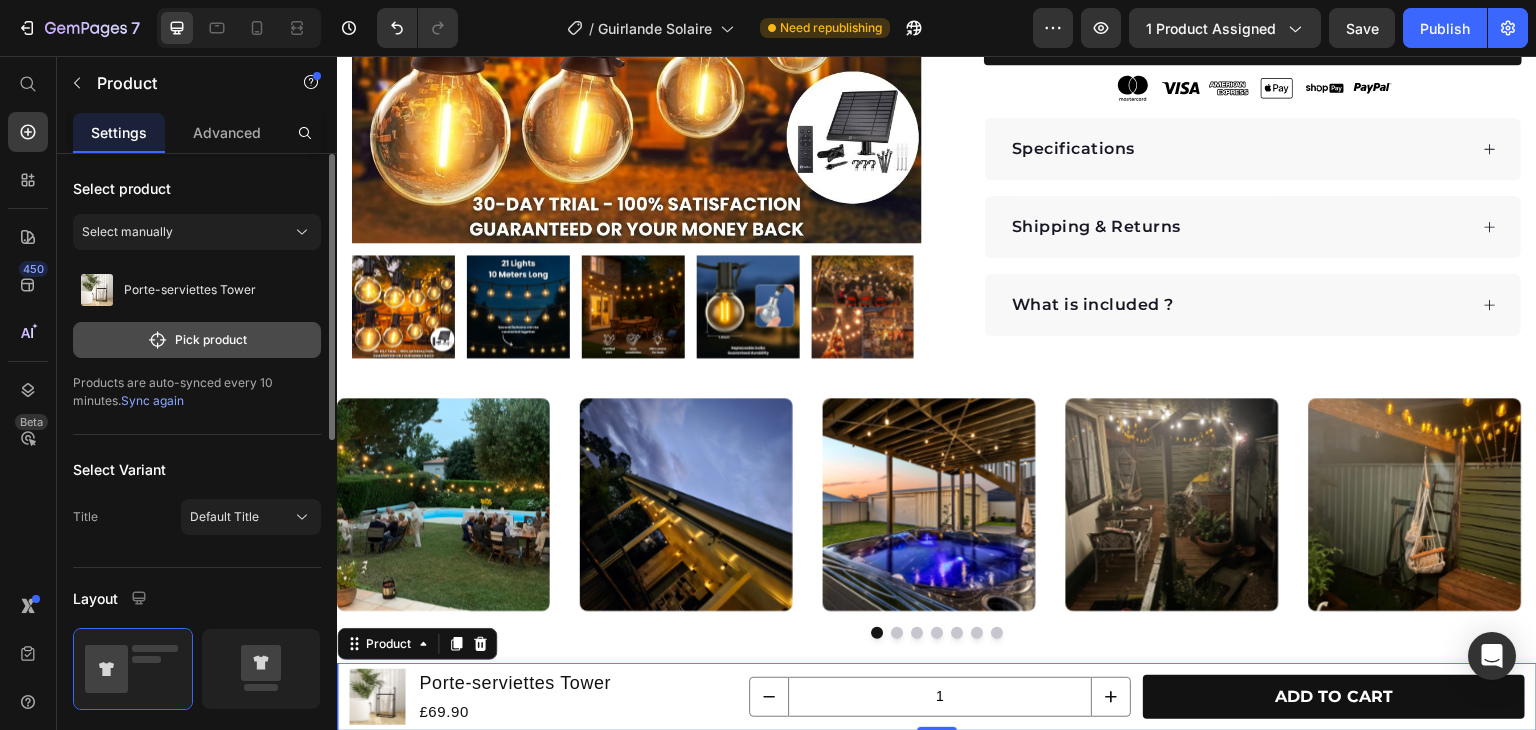 click on "Pick product" at bounding box center [197, 340] 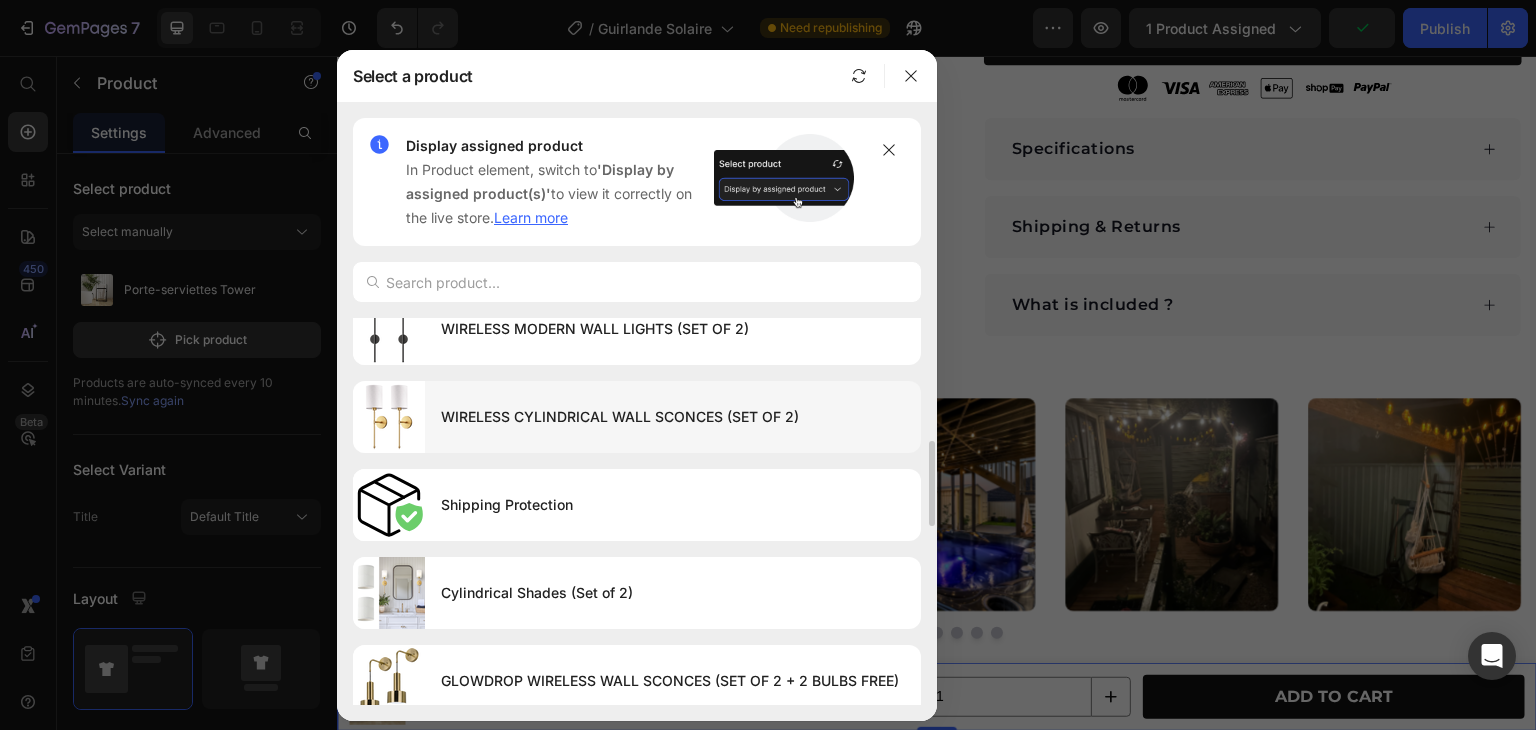 scroll, scrollTop: 0, scrollLeft: 0, axis: both 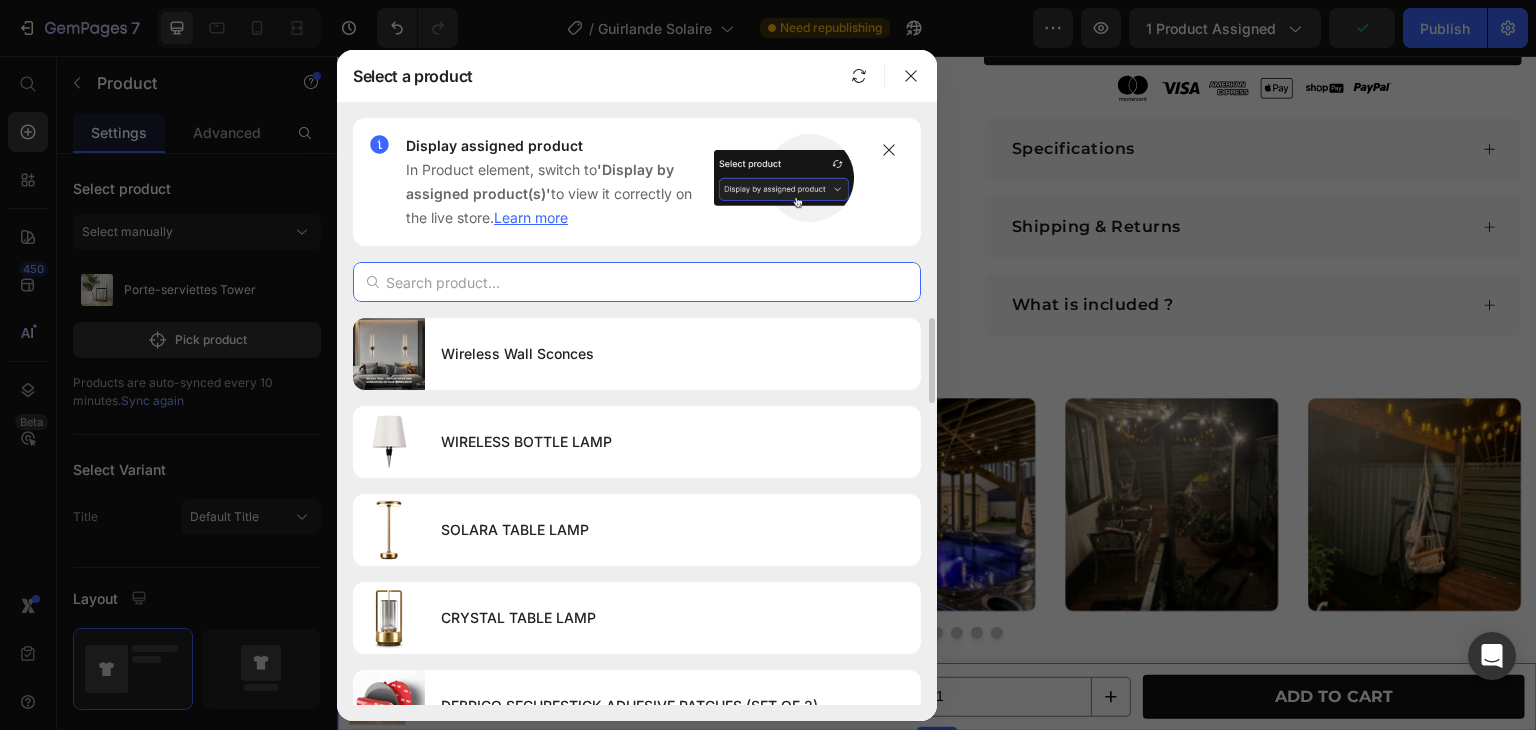 click at bounding box center (637, 282) 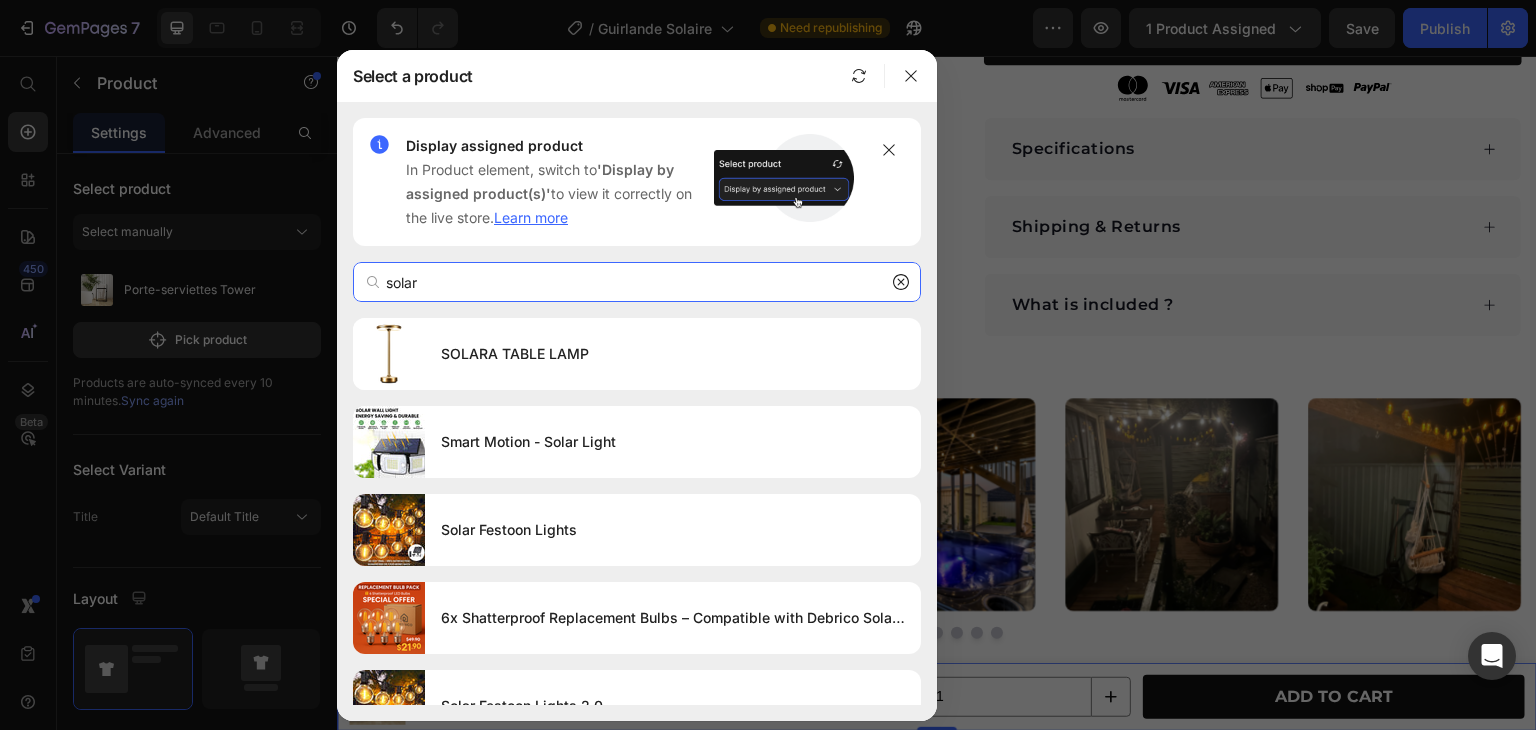 type on "solar" 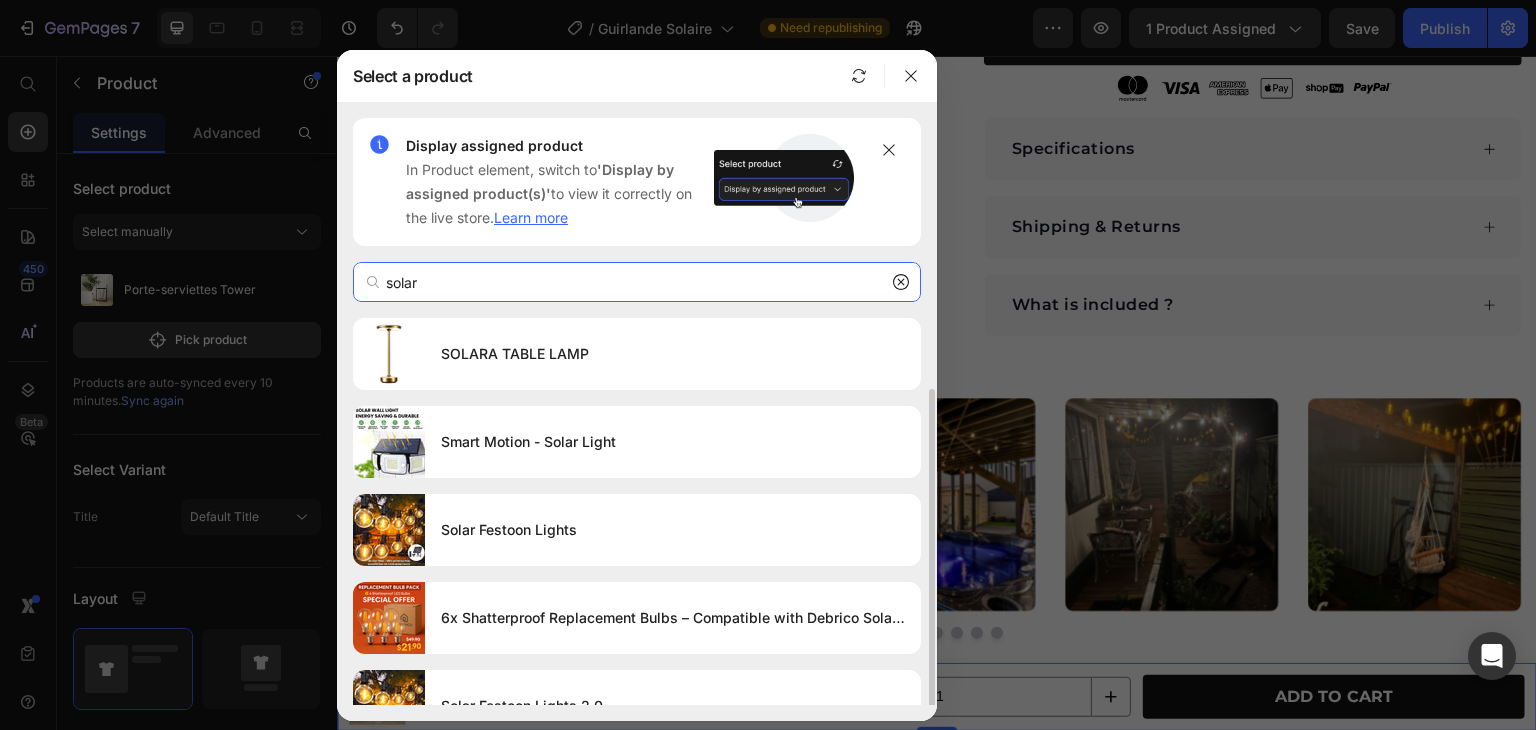 scroll, scrollTop: 37, scrollLeft: 0, axis: vertical 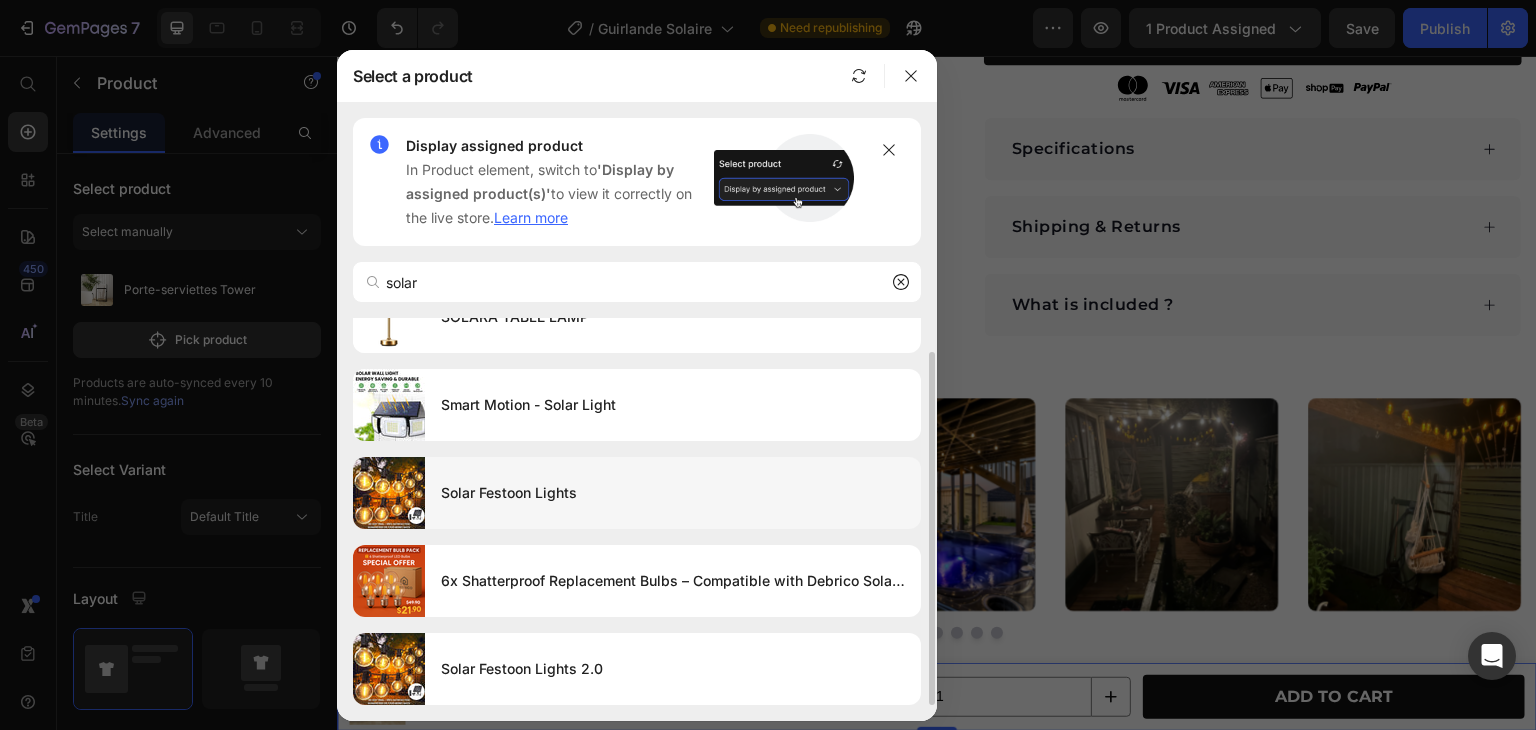 click on "Solar Festoon Lights" at bounding box center [673, 493] 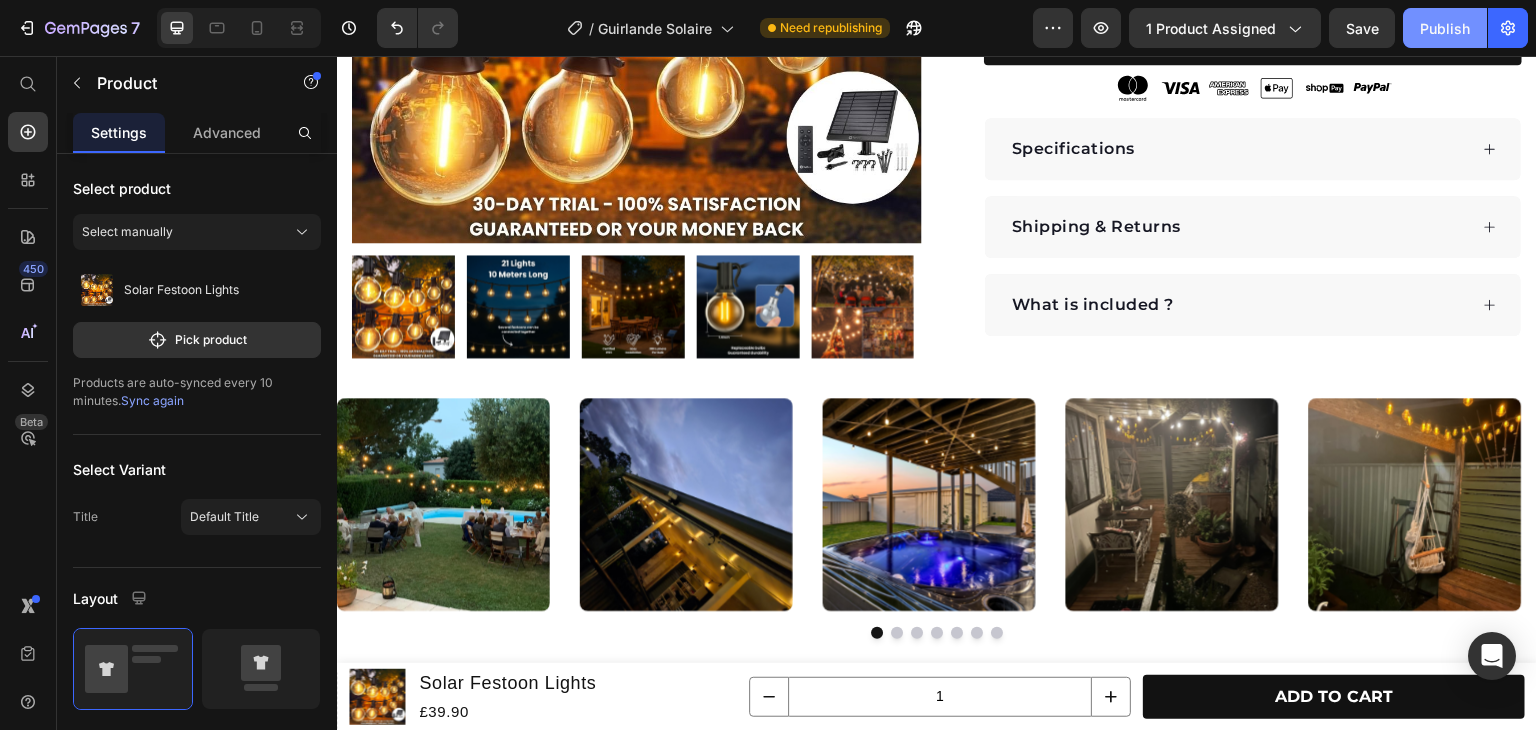 click on "Publish" at bounding box center (1445, 28) 